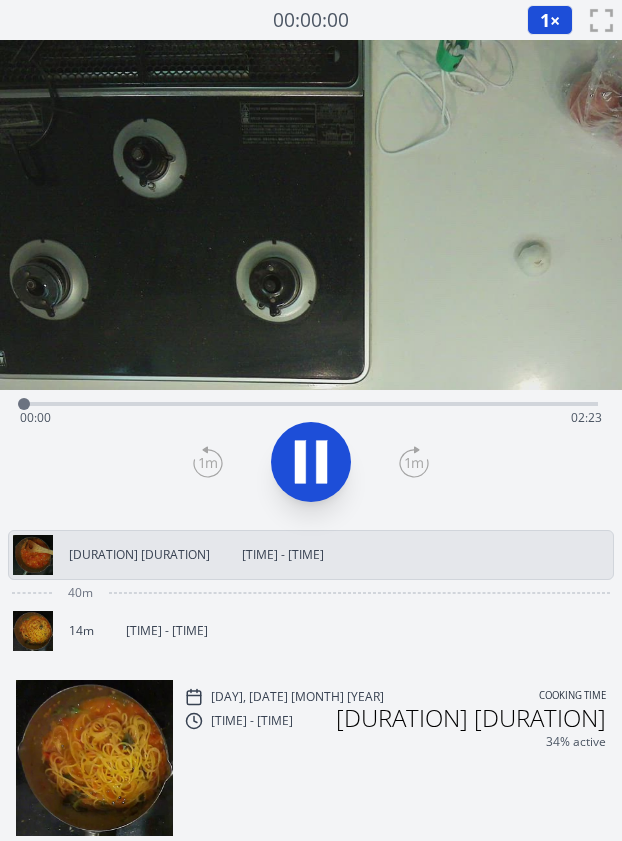 scroll, scrollTop: 0, scrollLeft: 0, axis: both 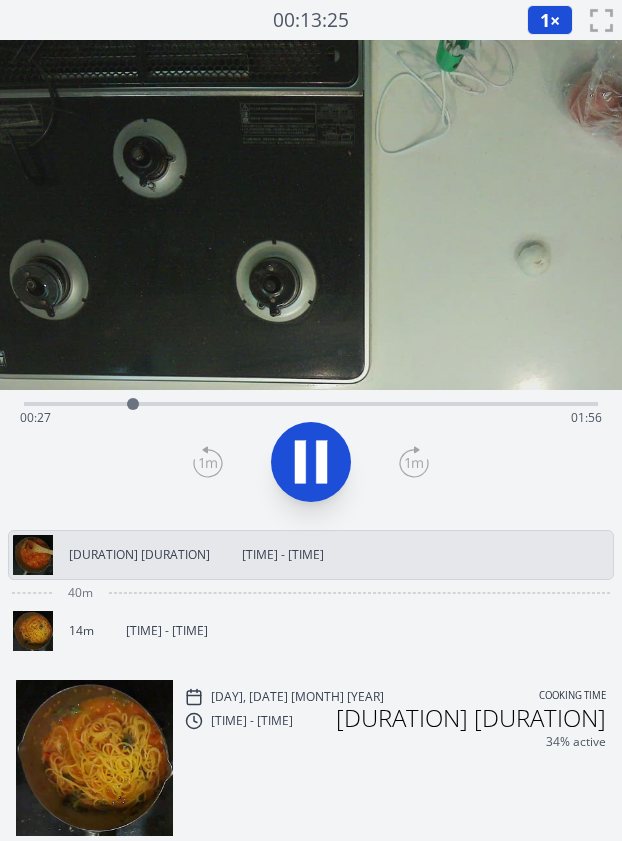 click 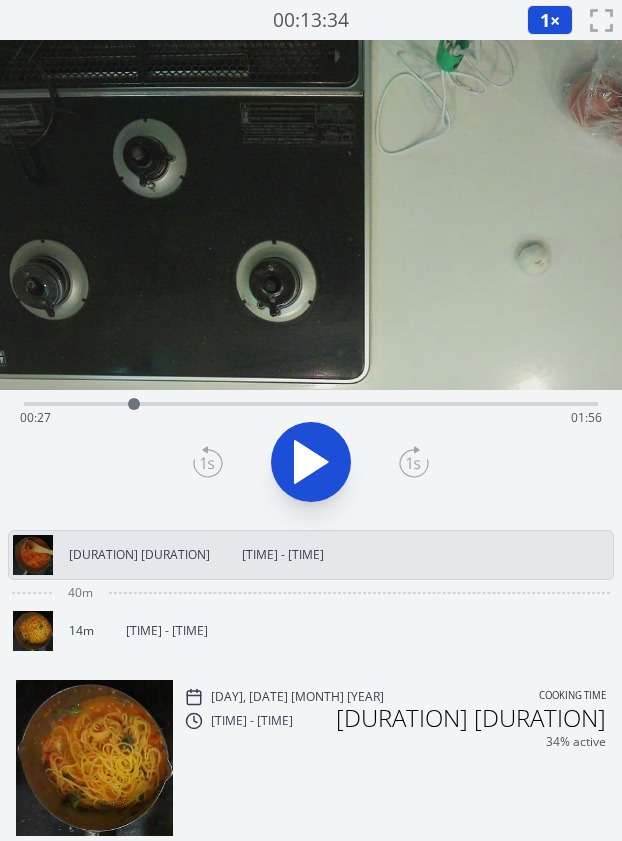 click on "Time elapsed:  [TIME]
Time remaining:  [TIME]" at bounding box center [311, 418] 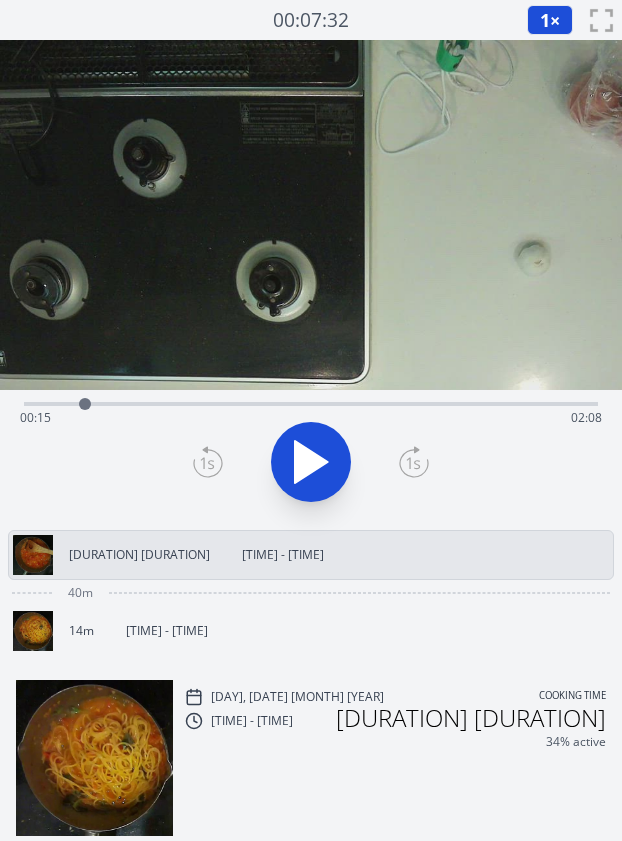 click at bounding box center (85, 404) 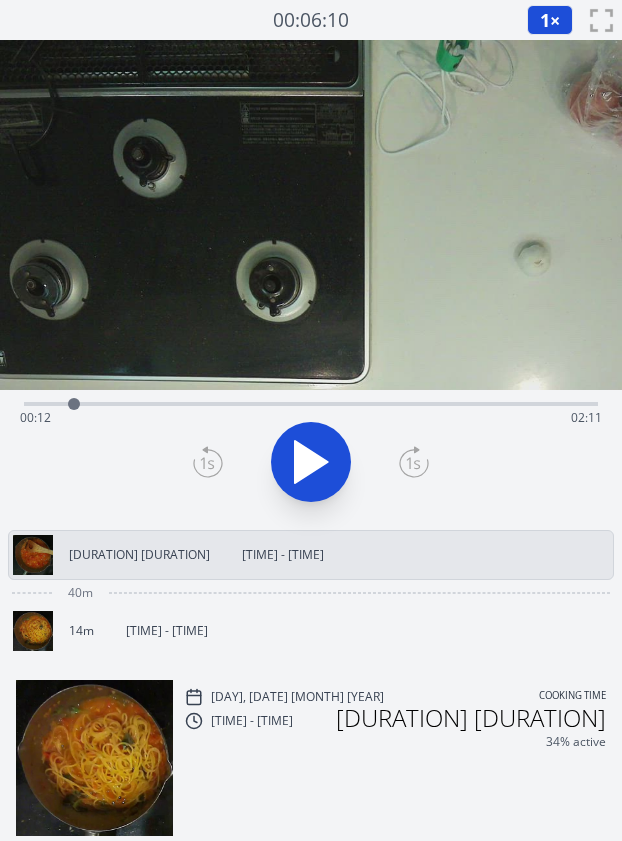 click on "Time elapsed:  [TIME]
Time remaining:  [TIME]" at bounding box center (311, 418) 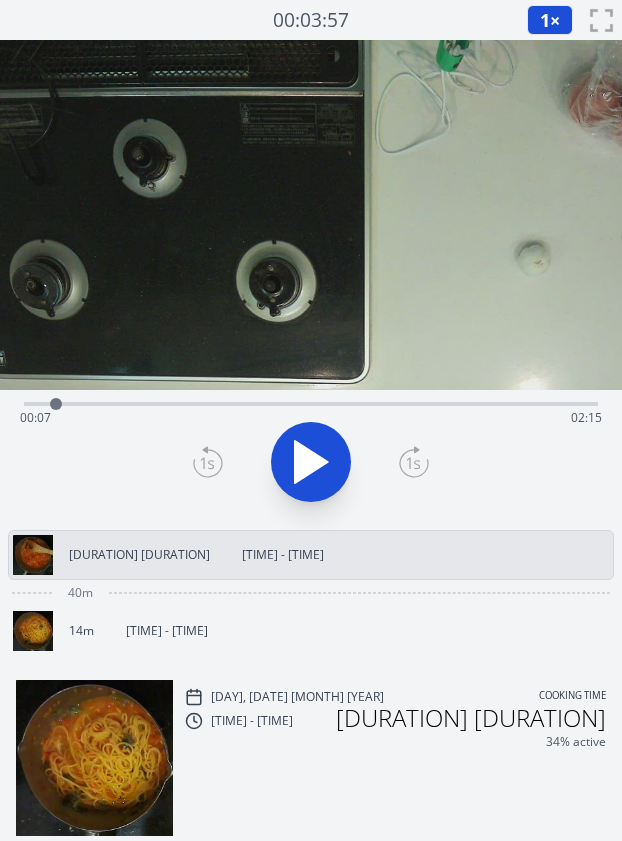 click on "Time elapsed:  [TIME]
Time remaining:  [TIME]" at bounding box center [311, 418] 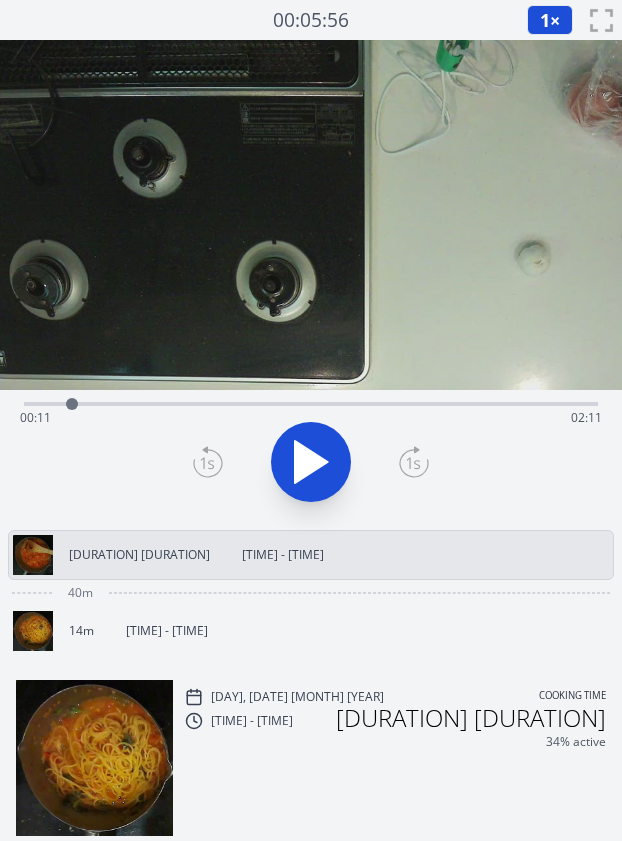 click at bounding box center (72, 404) 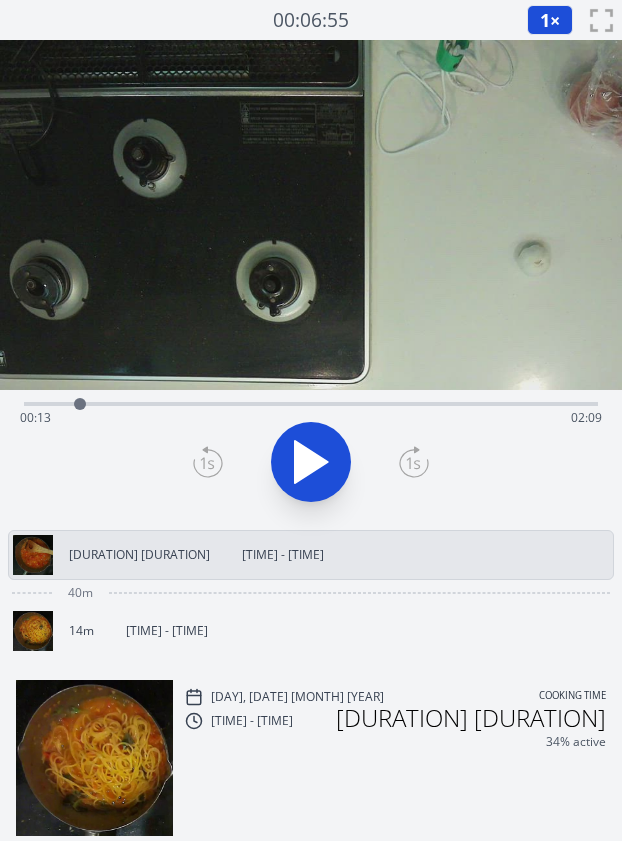 click at bounding box center [80, 404] 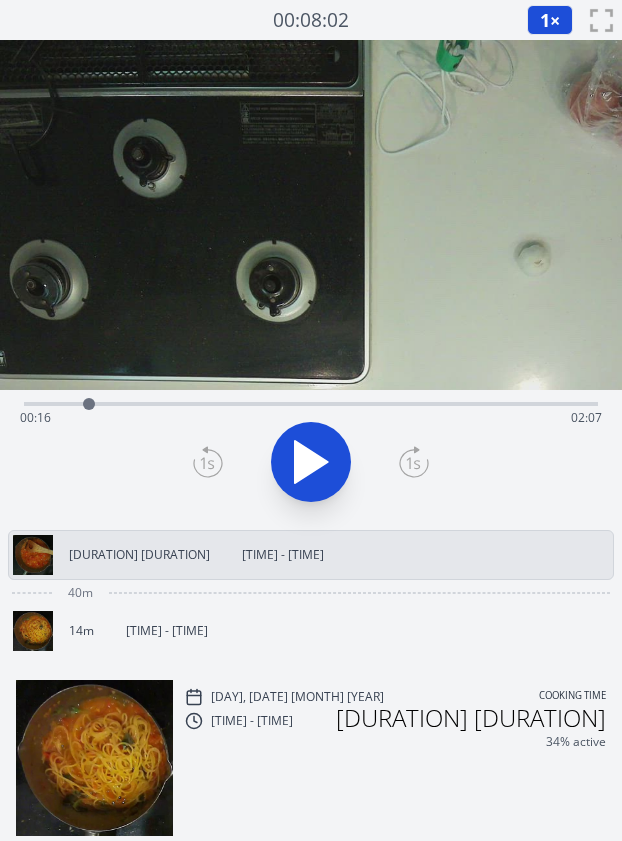 click at bounding box center (89, 404) 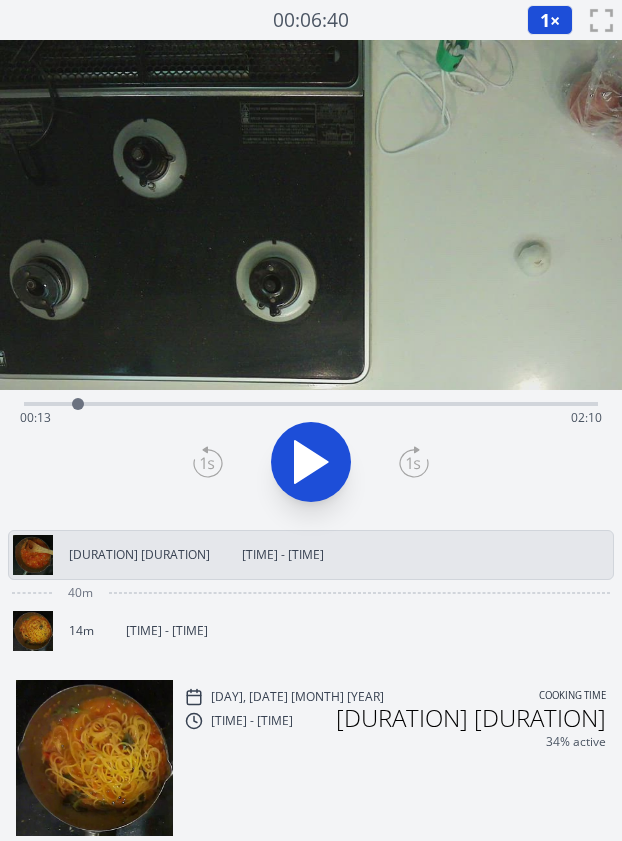 scroll, scrollTop: 286, scrollLeft: 0, axis: vertical 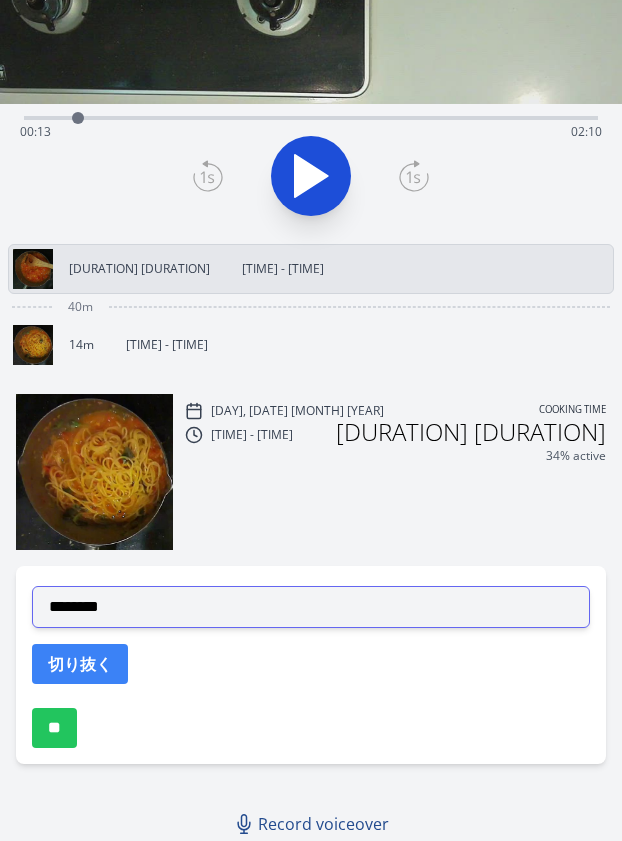 click on "**********" at bounding box center (311, 607) 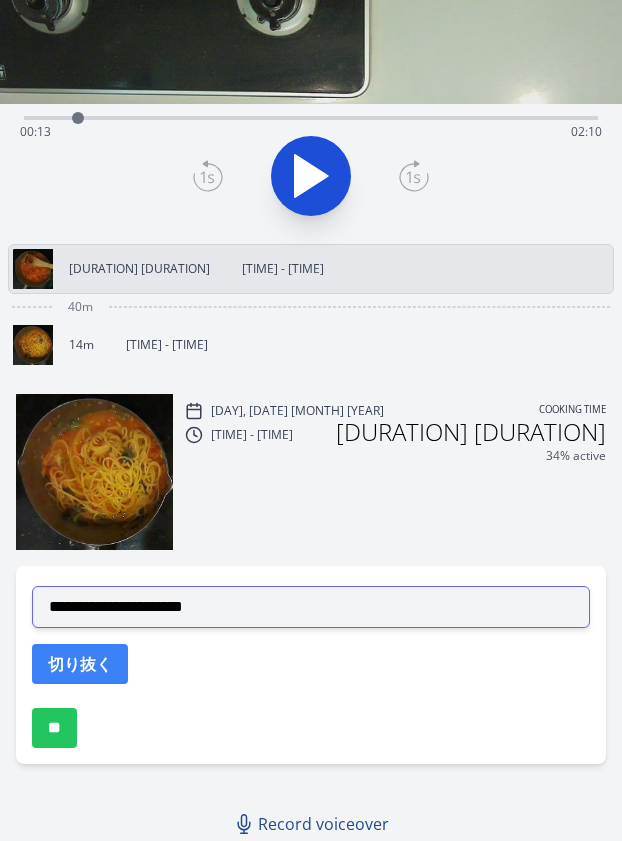 click on "**********" at bounding box center [311, 607] 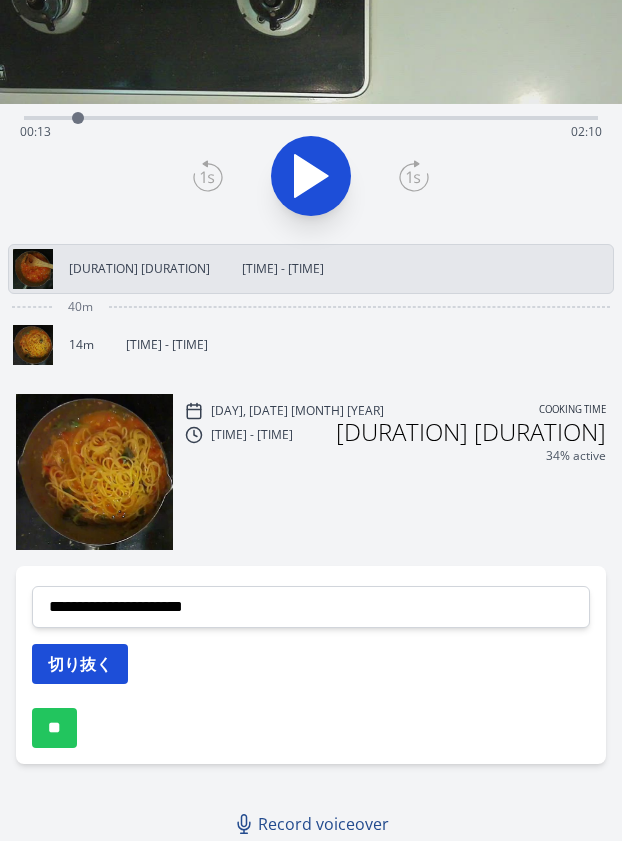 click on "切り抜く" at bounding box center (80, 664) 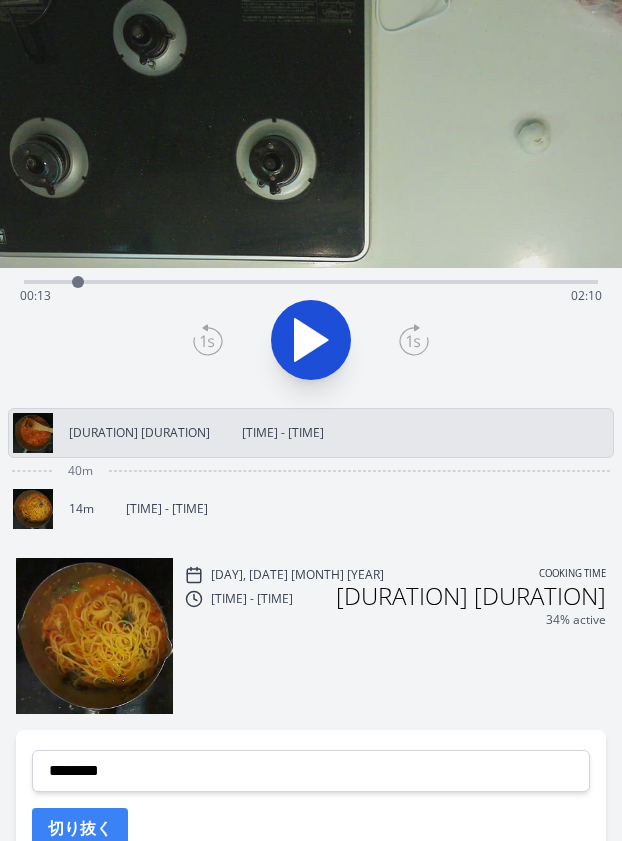 scroll, scrollTop: 120, scrollLeft: 0, axis: vertical 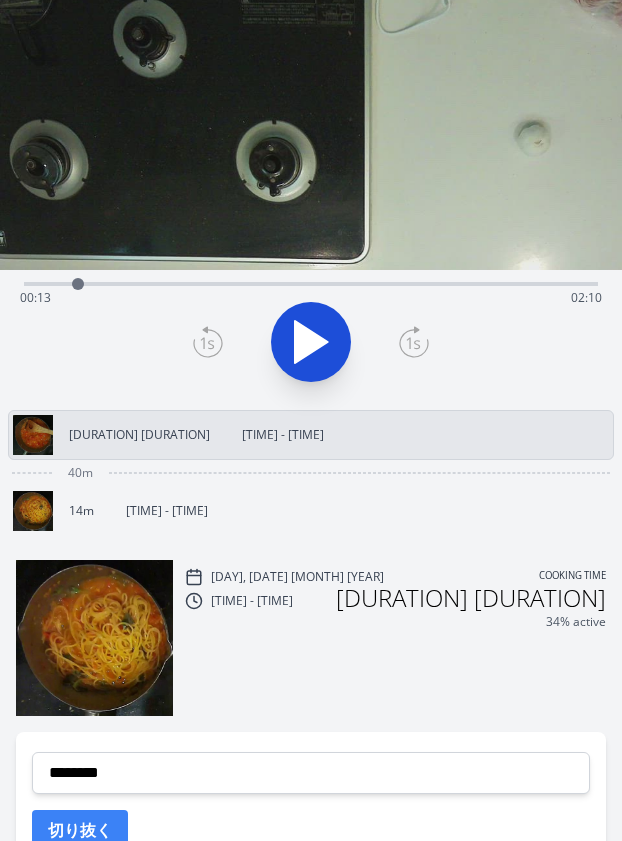 click on "Time elapsed:  [TIME]
Time remaining:  [TIME]" at bounding box center (311, 298) 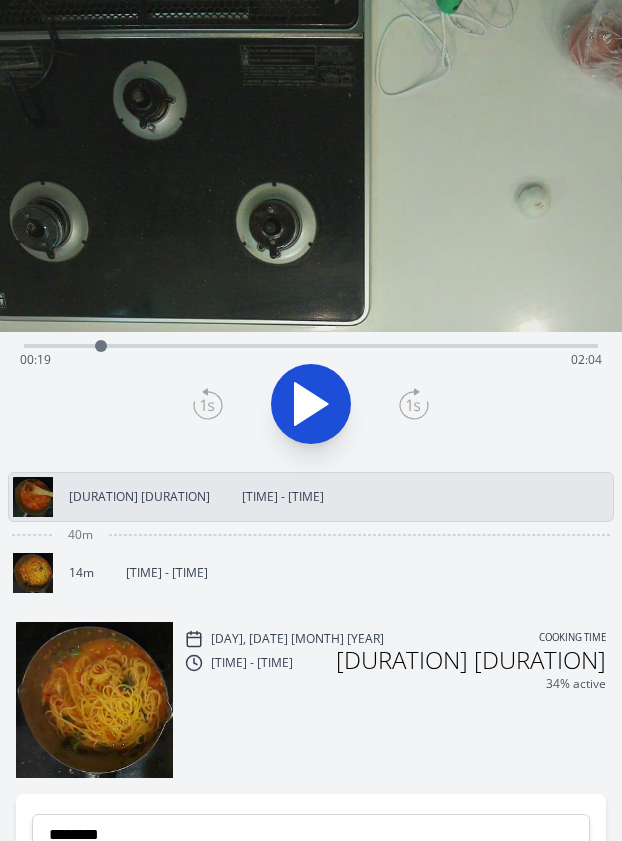 scroll, scrollTop: 0, scrollLeft: 0, axis: both 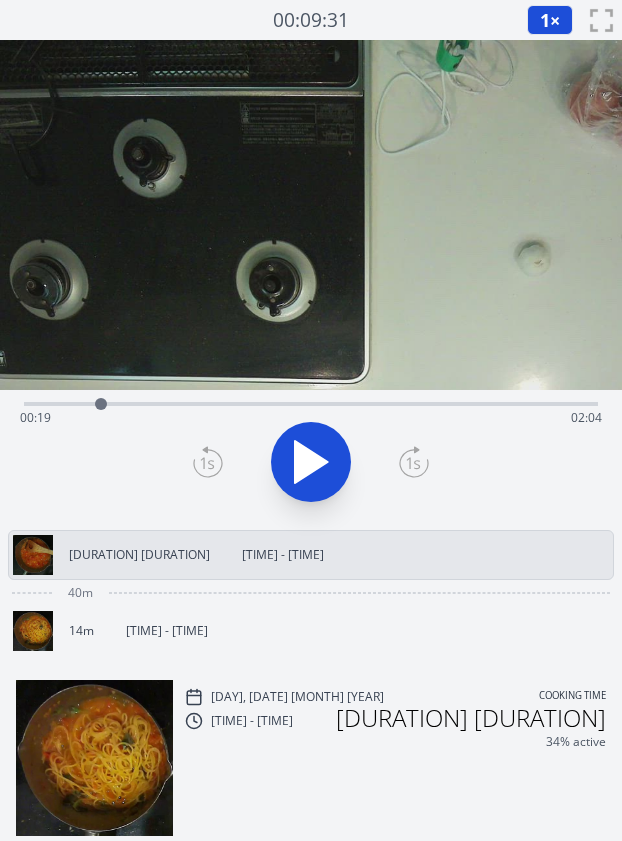 click on "Time elapsed:  [TIME]
Time remaining:  [TIME]" at bounding box center (311, 402) 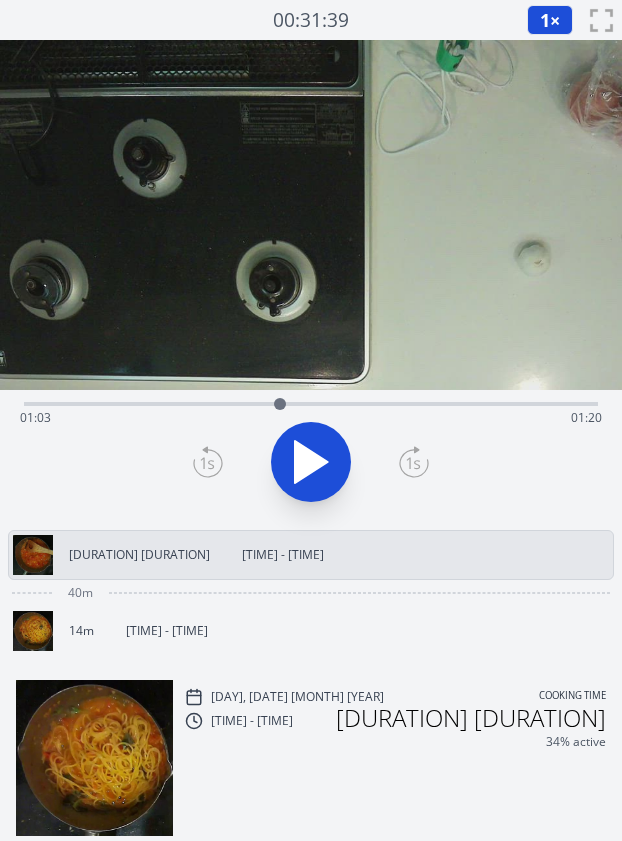 click on "Time elapsed:  [TIME]
Time remaining:  [TIME]" at bounding box center (311, 418) 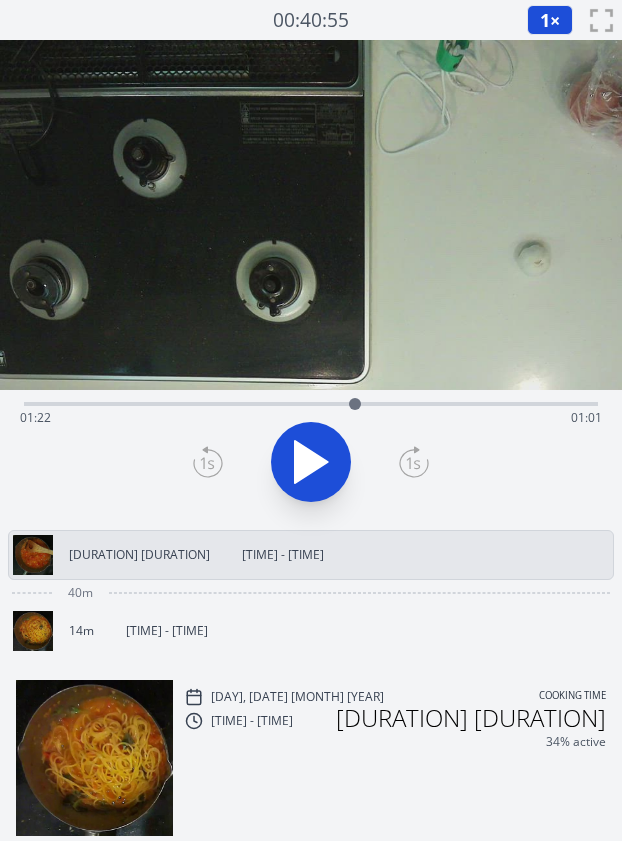 click on "Time elapsed:  [TIME]
Time remaining:  [TIME]" at bounding box center (311, 418) 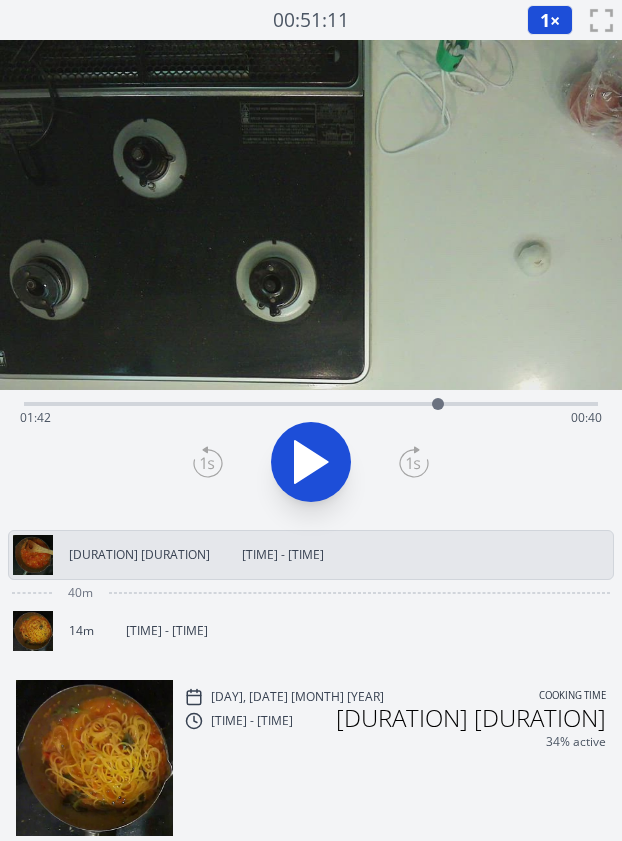 click on "Time elapsed:  [TIME]
Time remaining:  [TIME]" at bounding box center (311, 402) 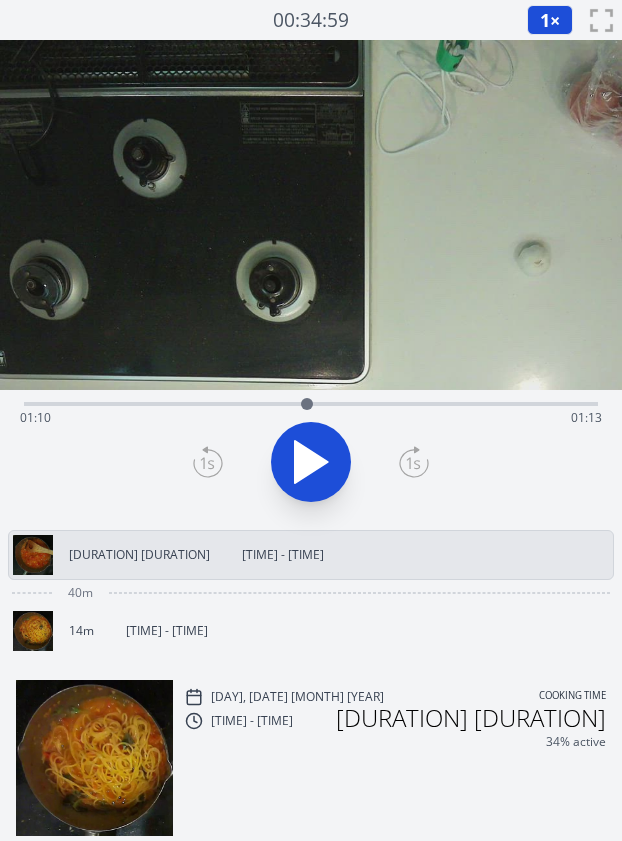 click on "Time elapsed:  [TIME]
Time remaining:  [TIME]" at bounding box center (311, 402) 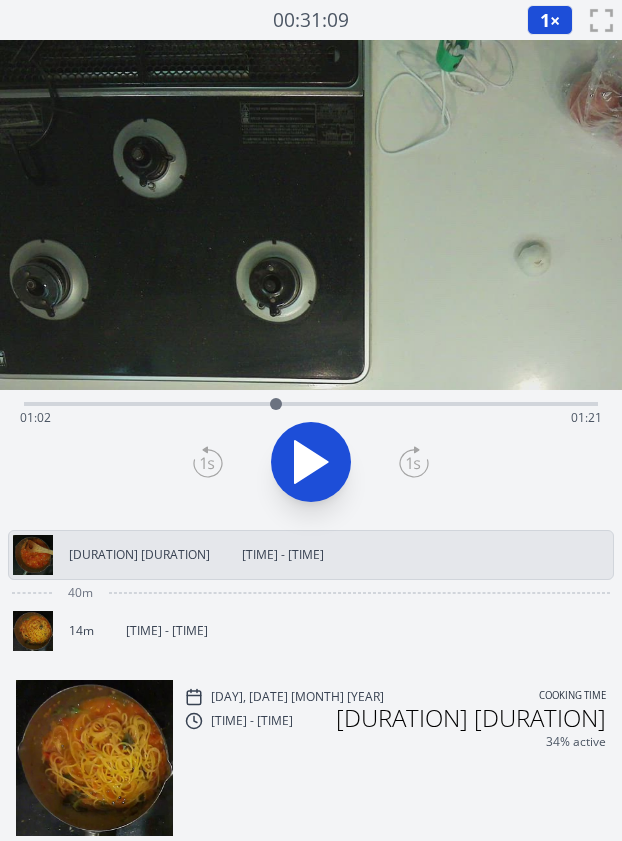 click on "Time elapsed:  [TIME]
Time remaining:  [TIME]" at bounding box center (311, 402) 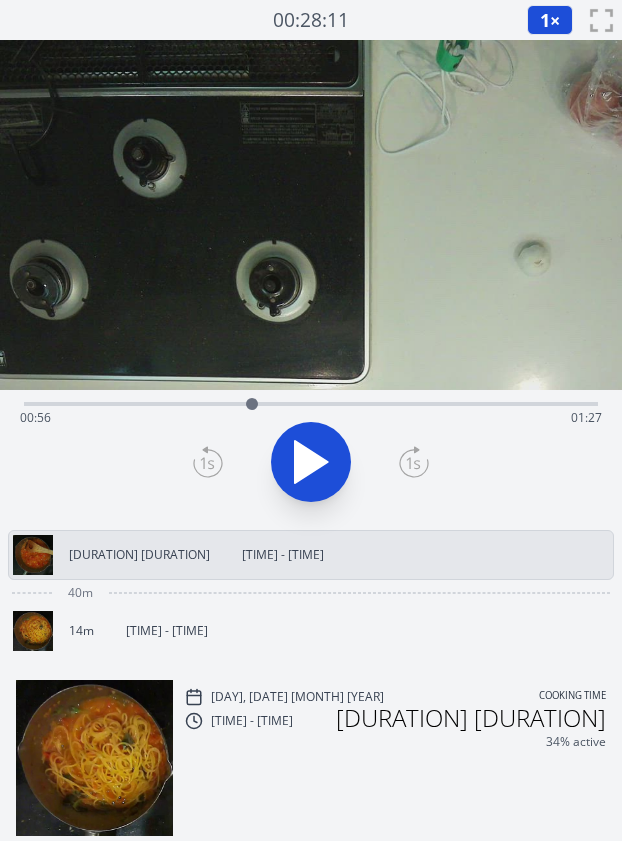 click on "Time elapsed:  [TIME]
Time remaining:  [TIME]" at bounding box center [311, 418] 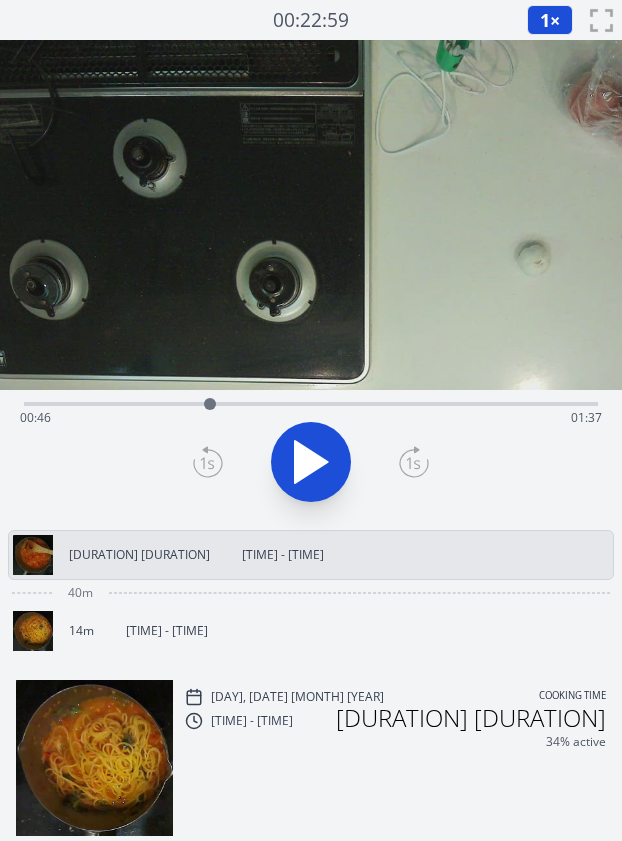 click on "Time elapsed:  [TIME]
Time remaining:  [TIME]" at bounding box center (311, 418) 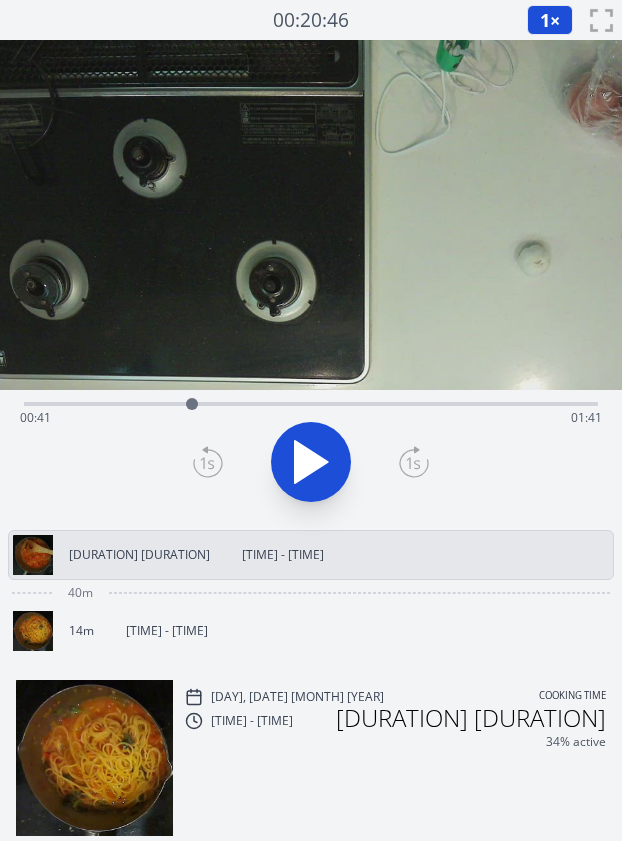 click at bounding box center (192, 404) 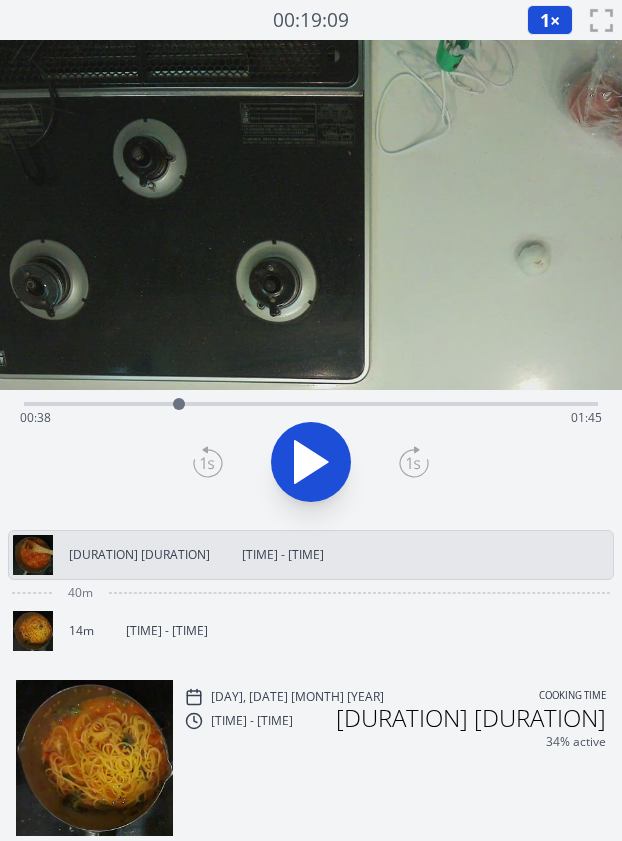 click on "Time elapsed:  [TIME]
Time remaining:  [TIME]" at bounding box center [311, 418] 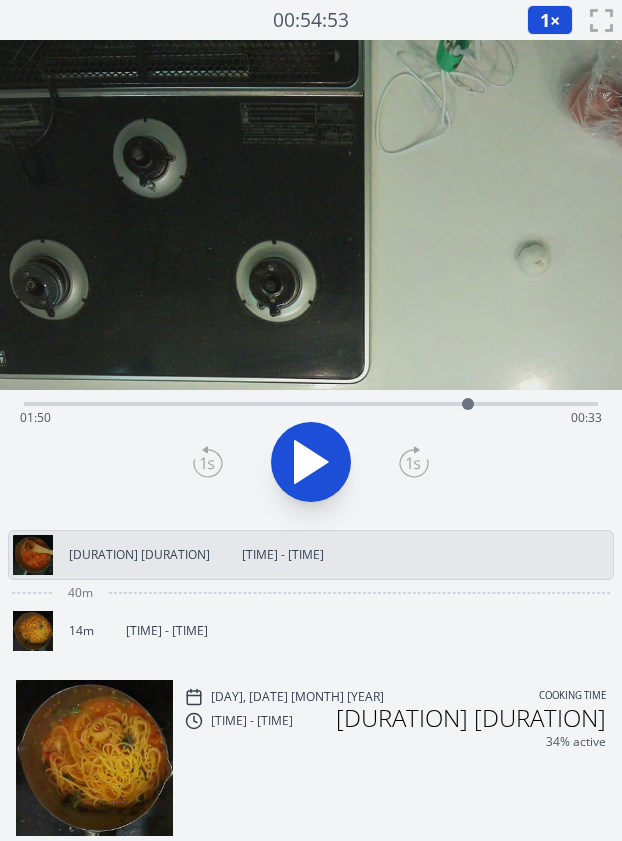 click on "Time elapsed:  [TIME]
Time remaining:  [TIME]" at bounding box center (311, 418) 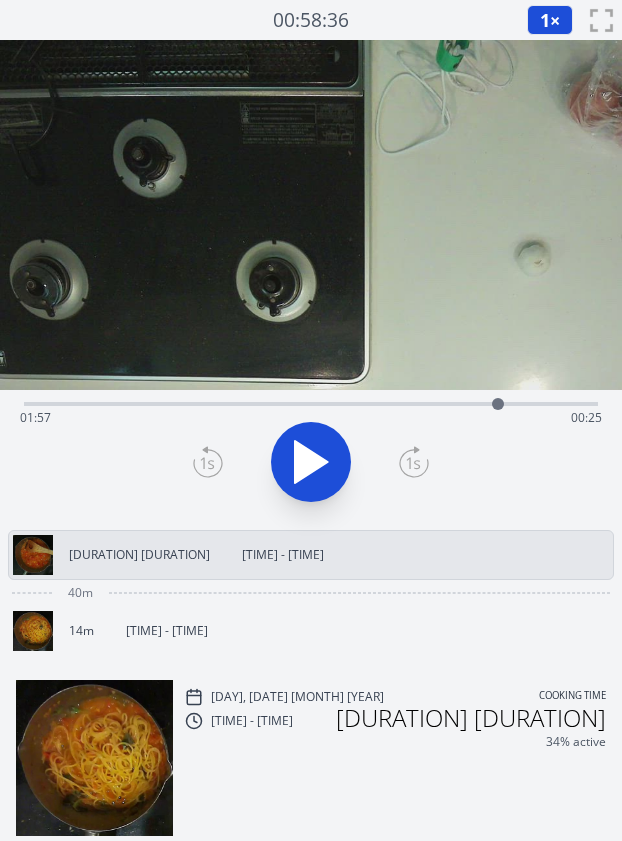 click on "Time elapsed:  [TIME]
Time remaining:  [TIME]" at bounding box center (311, 418) 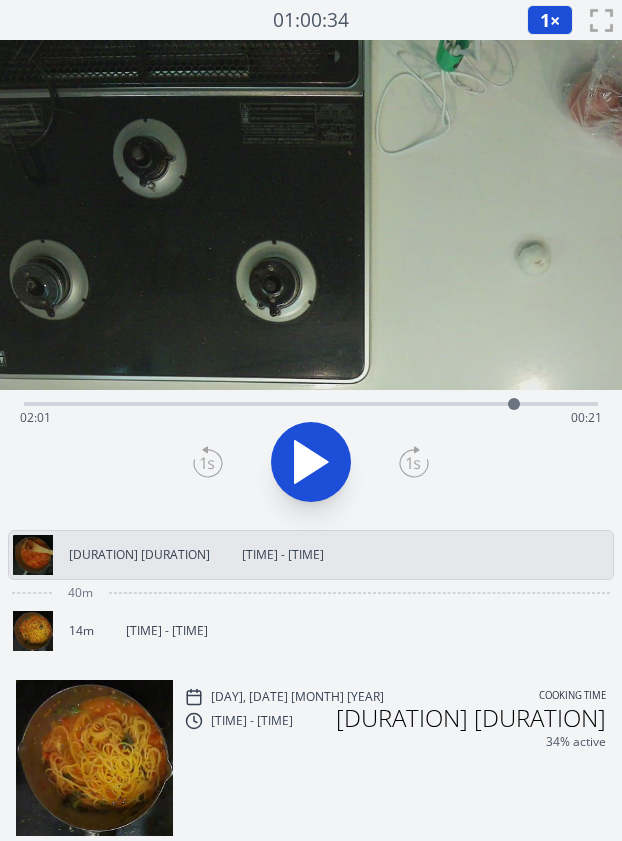 click at bounding box center [514, 404] 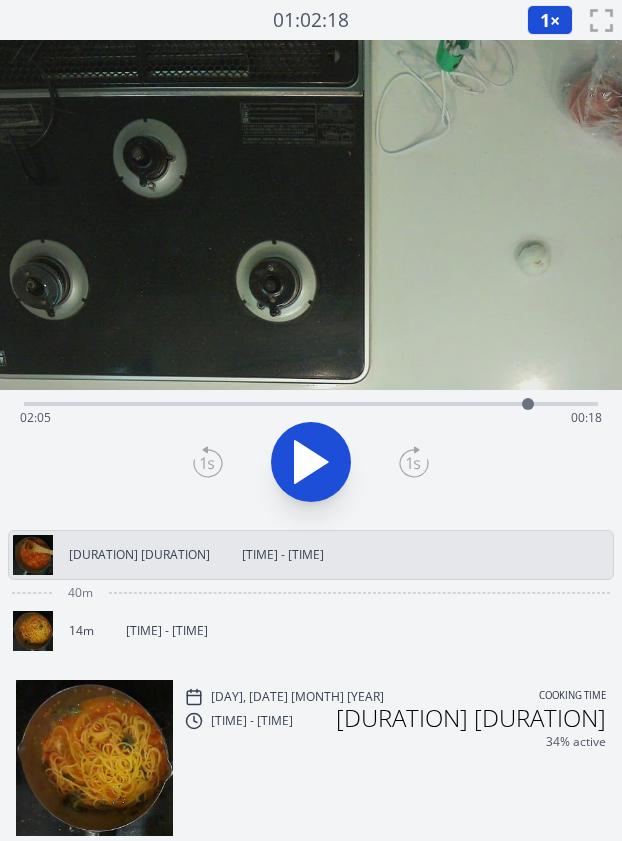 click at bounding box center (528, 404) 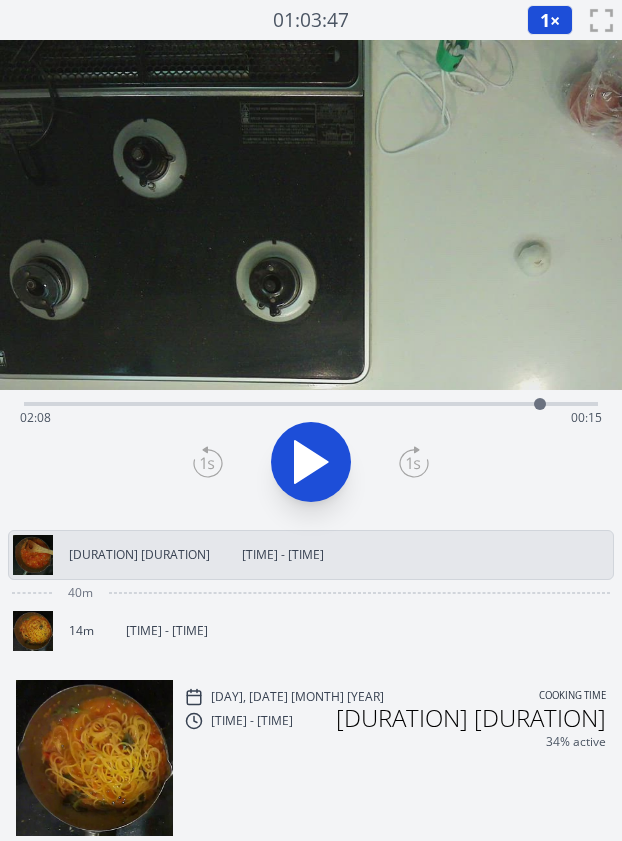 click on "Time elapsed:  [TIME]
Time remaining:  [TIME]" at bounding box center [311, 402] 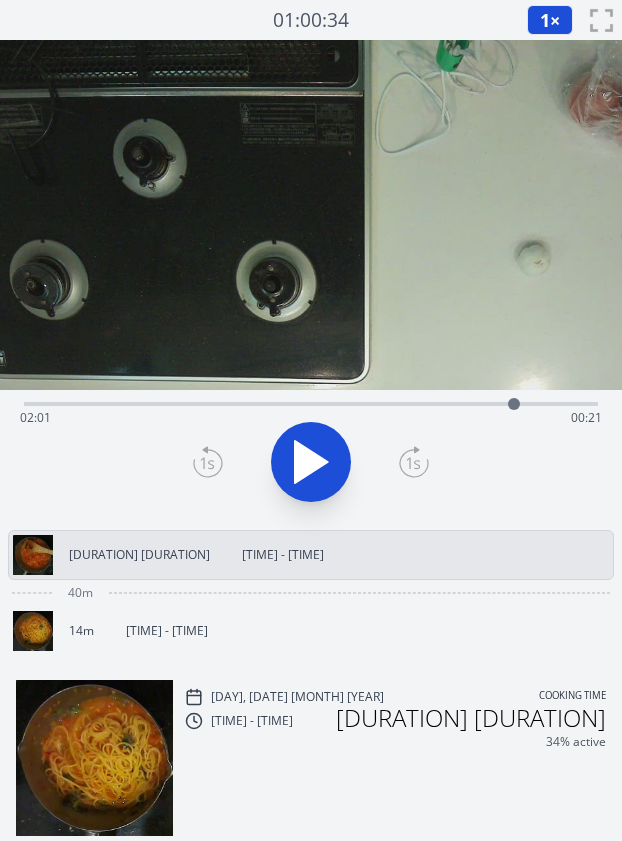 click at bounding box center [514, 404] 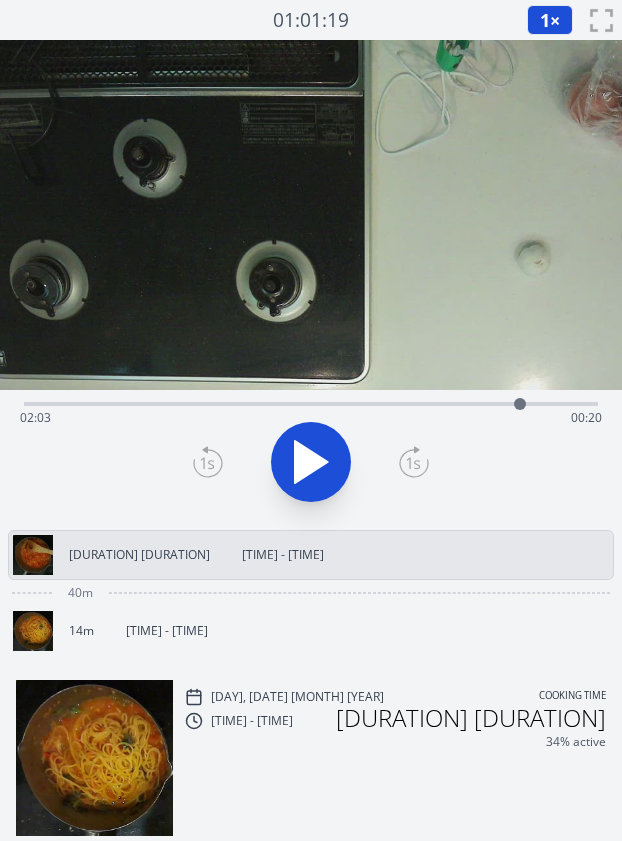 click 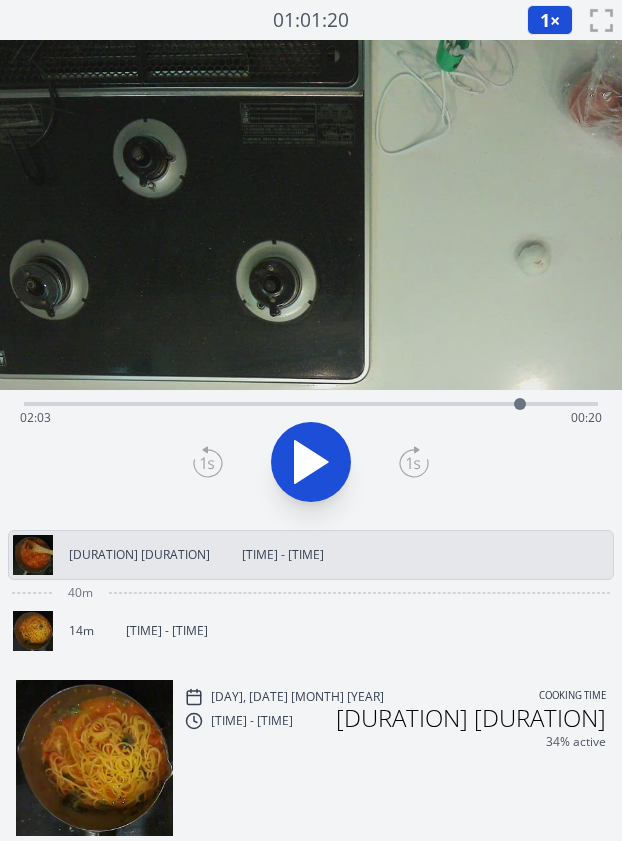 click 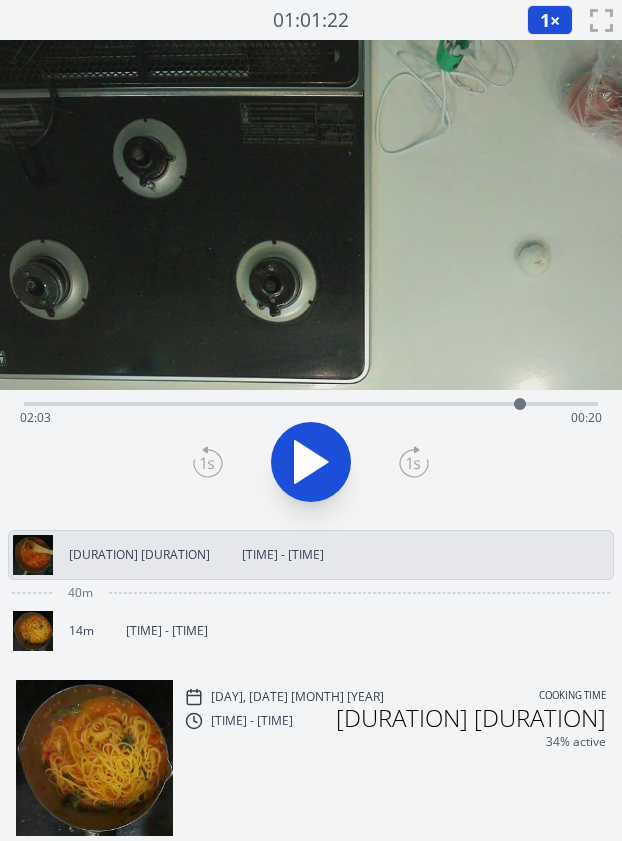 click 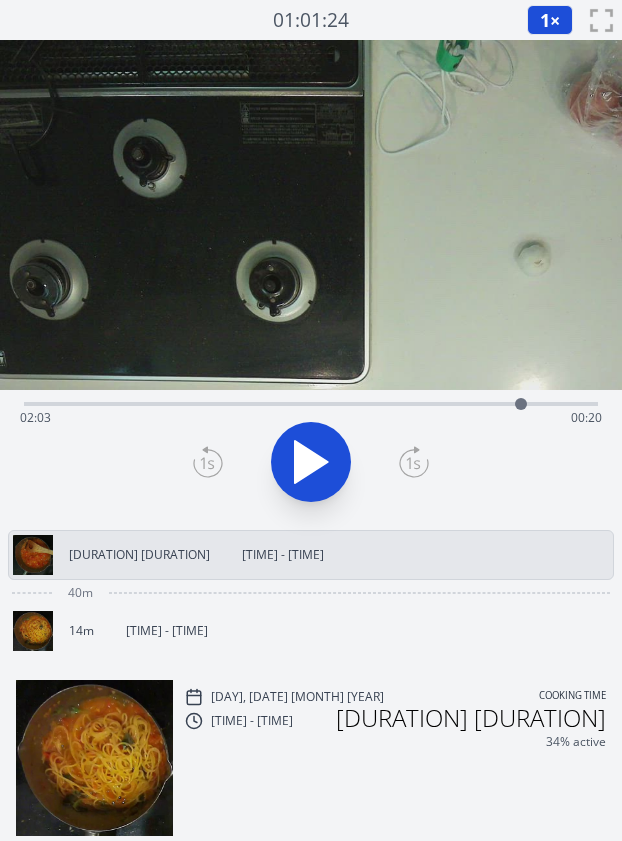 click 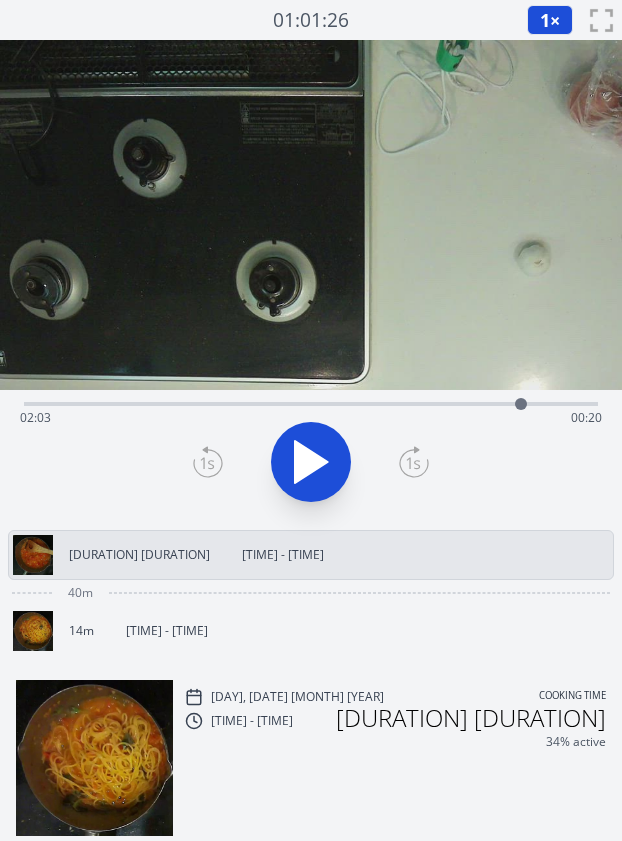 click 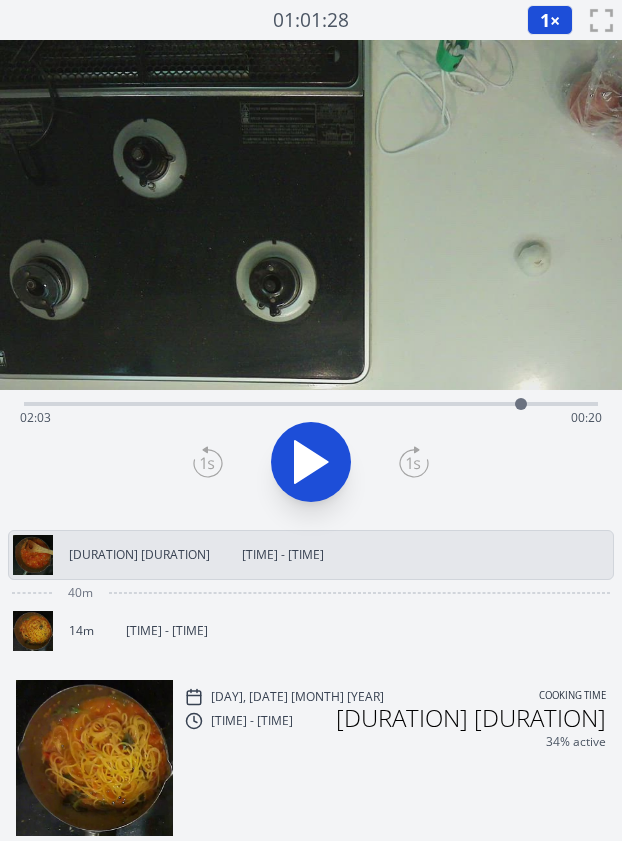 click 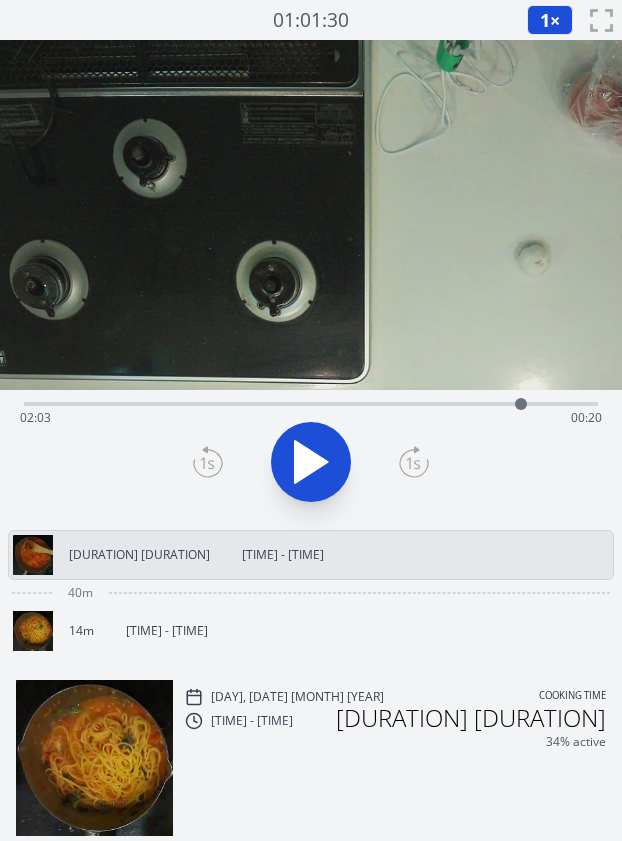 click 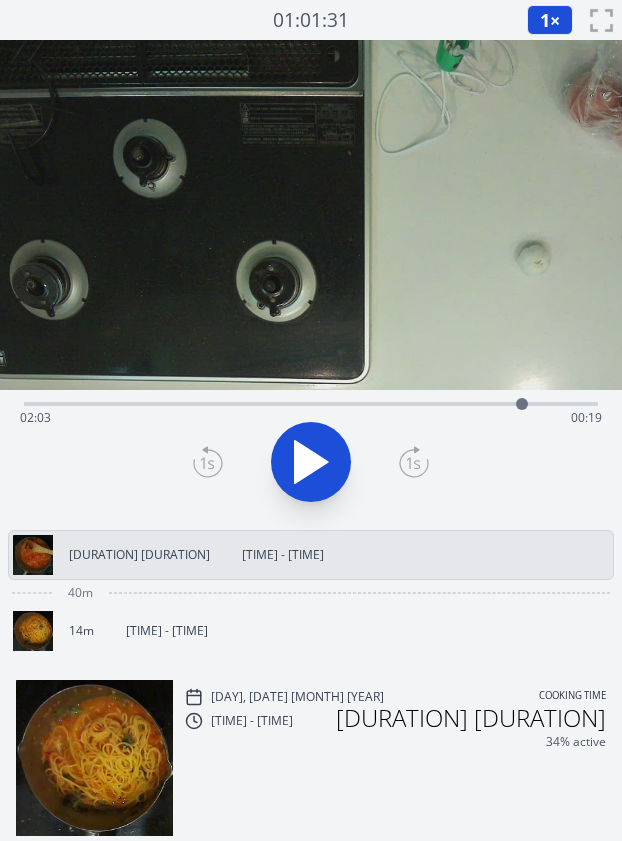 click 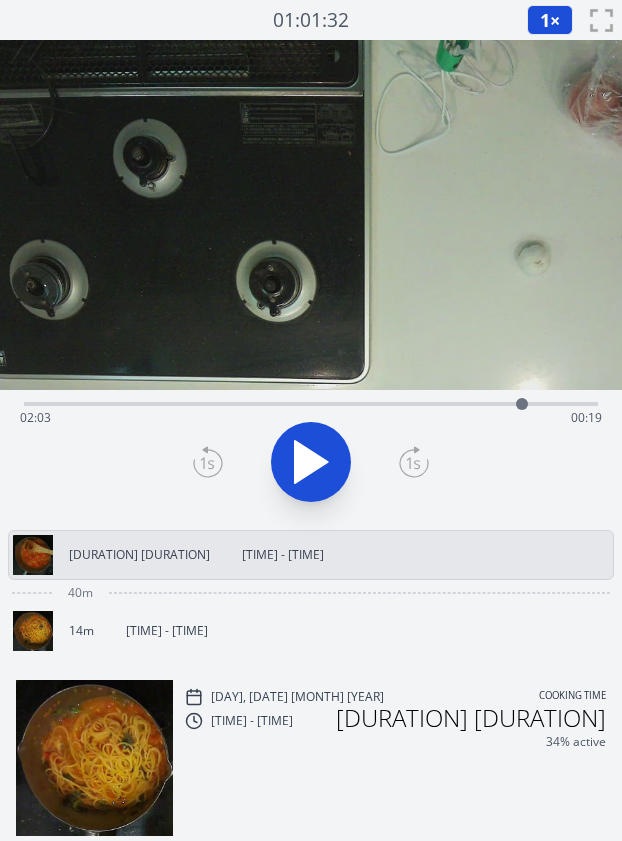 click 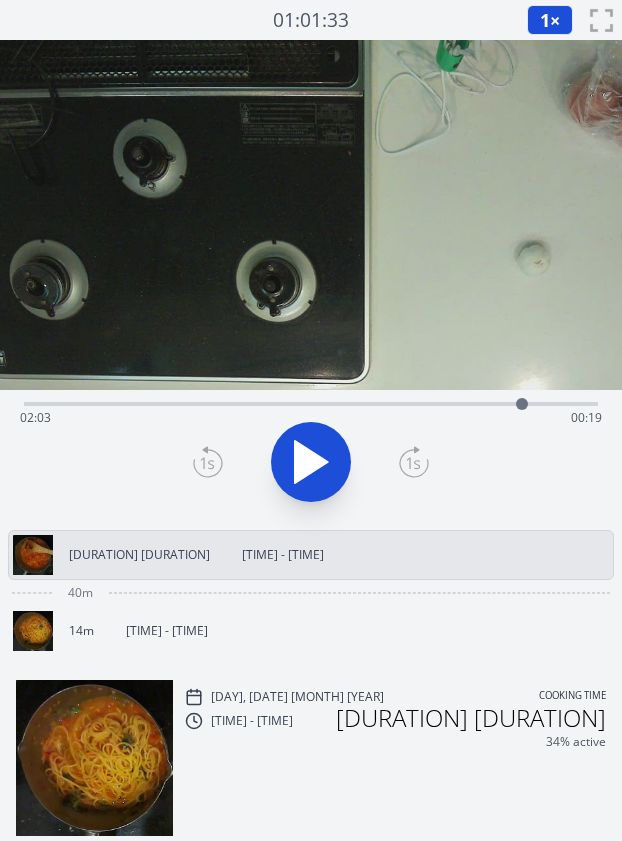 click 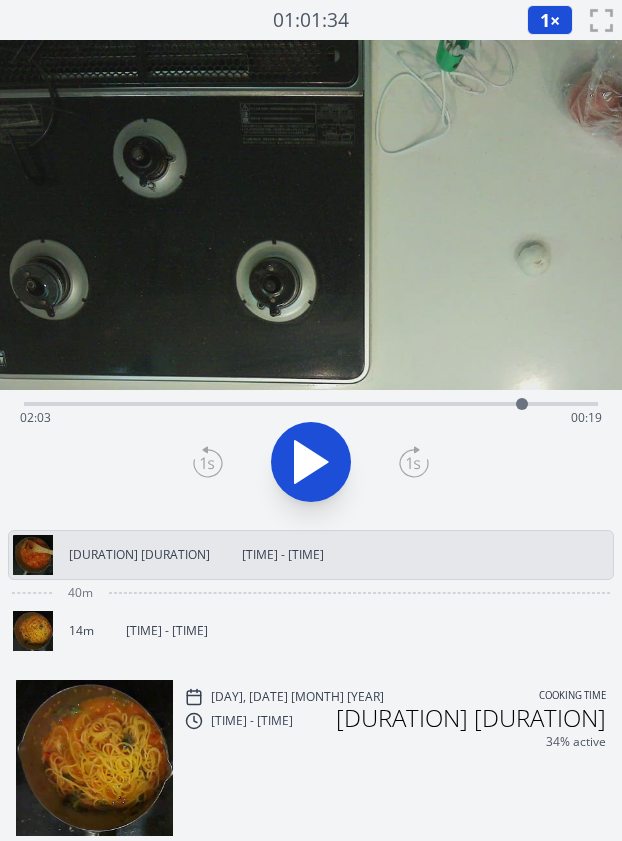 click 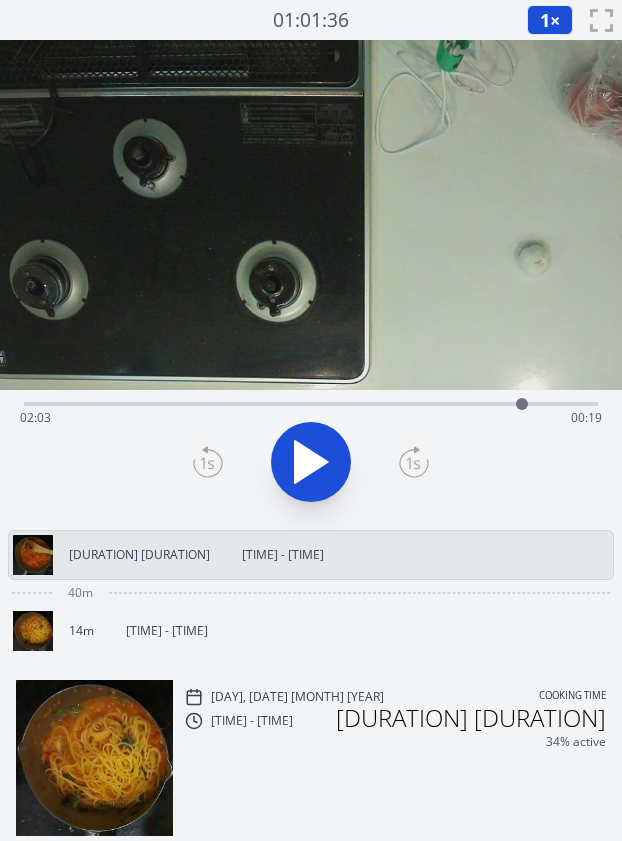 click 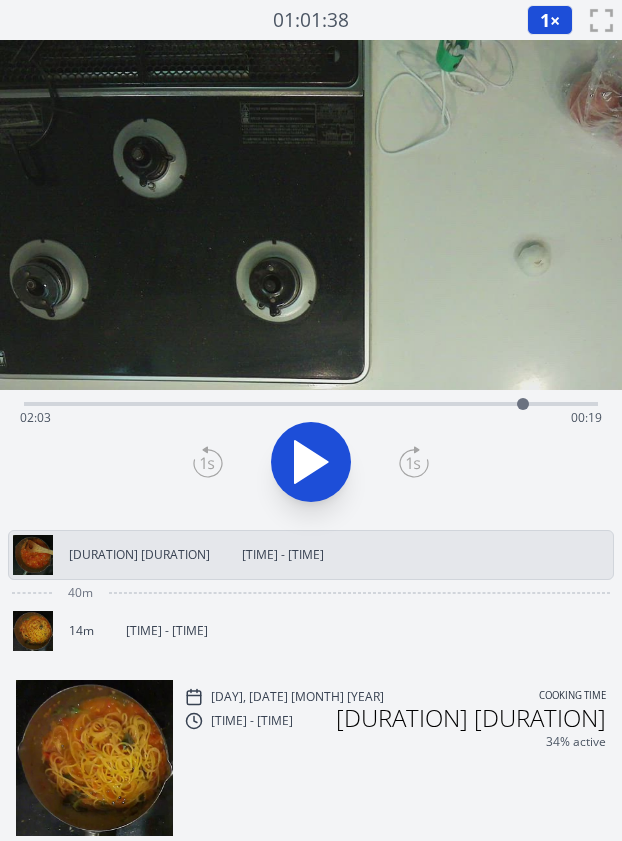 click 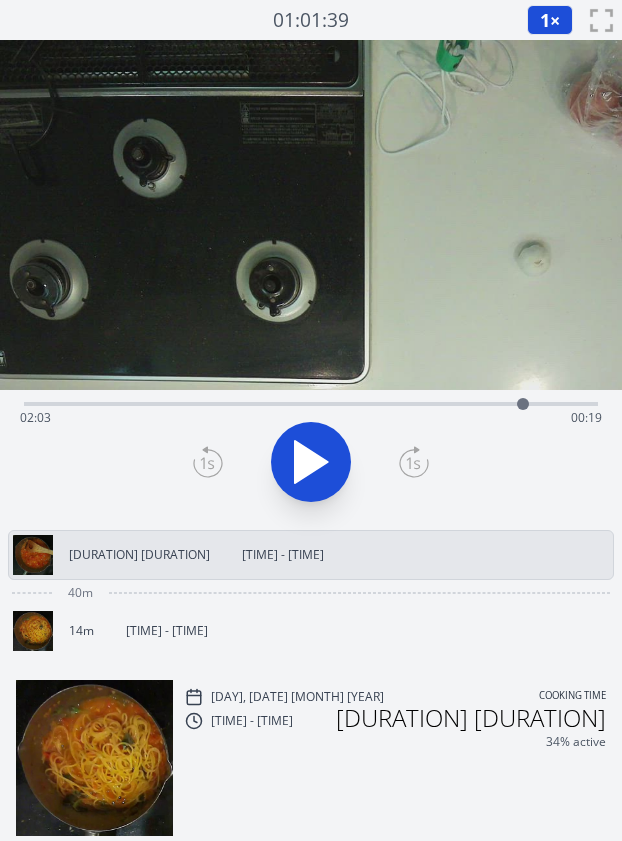 click 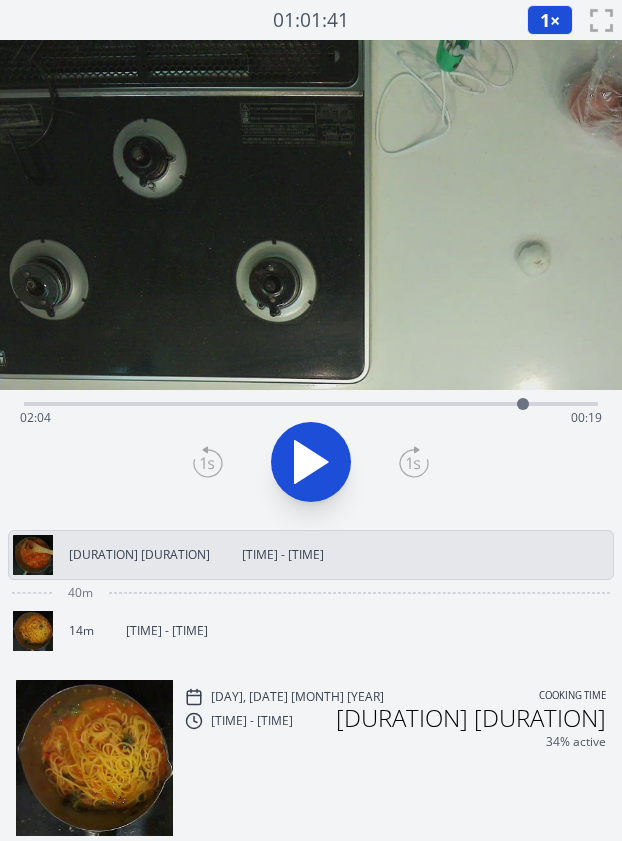 click 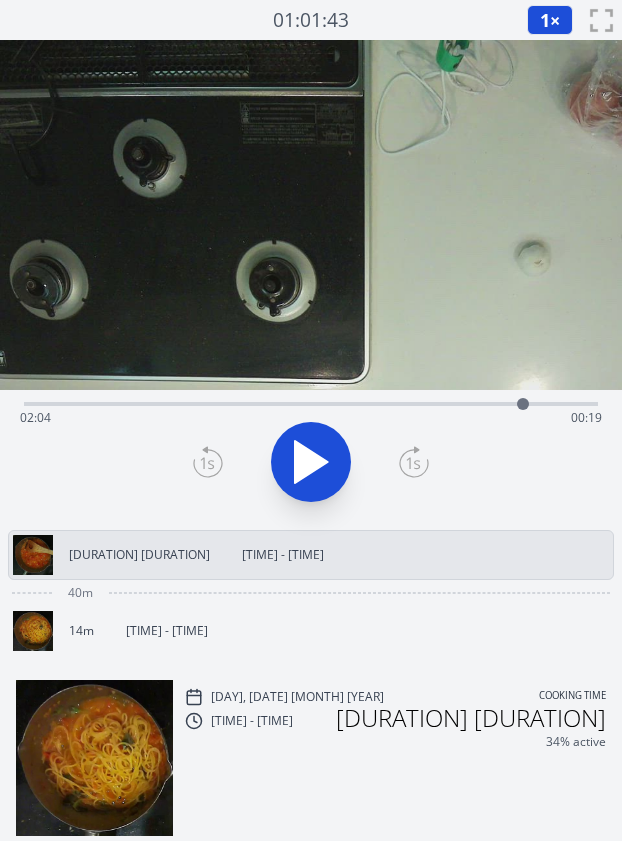 click 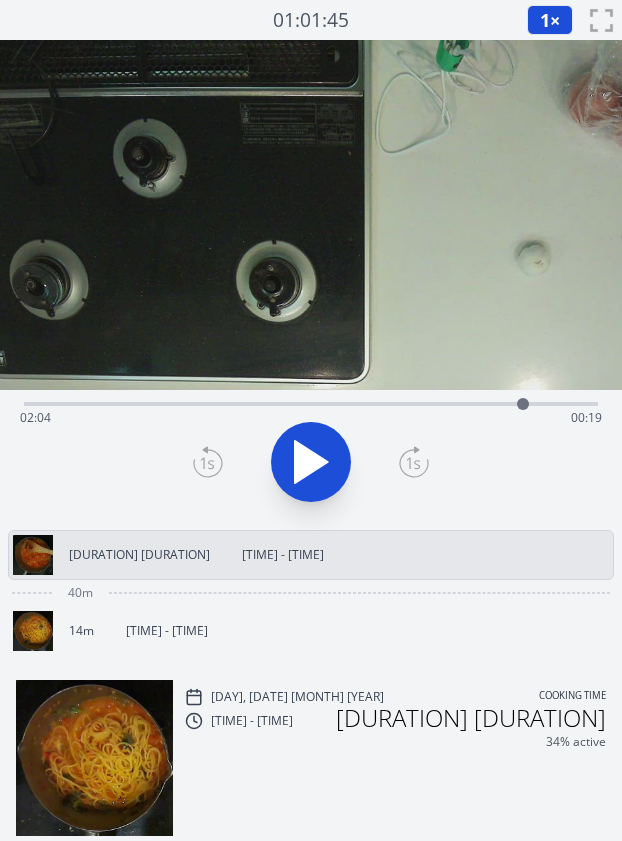 click 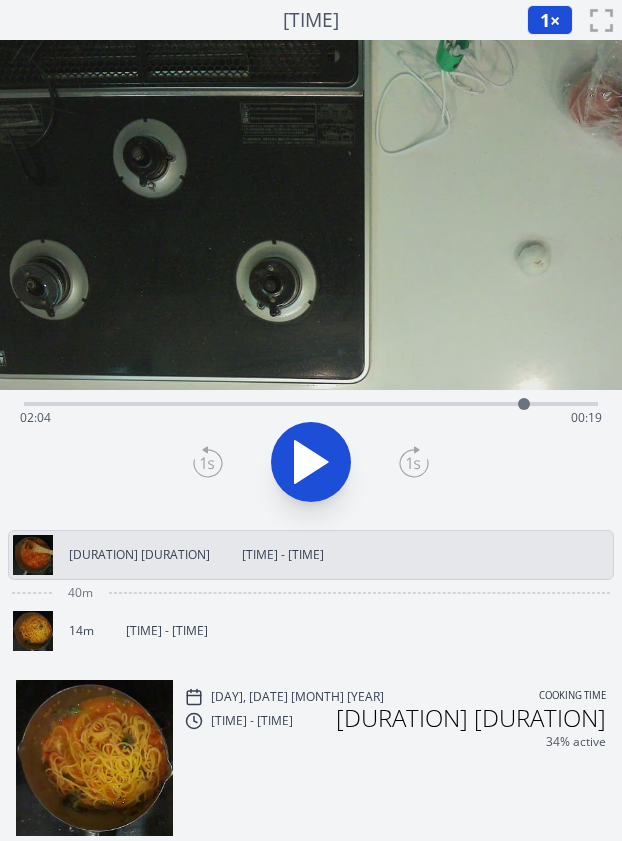 click 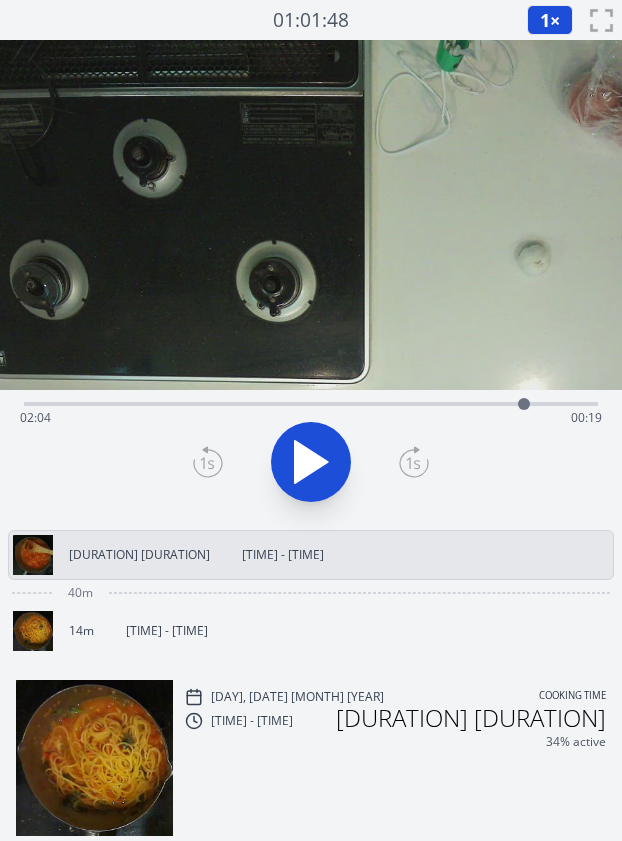 click 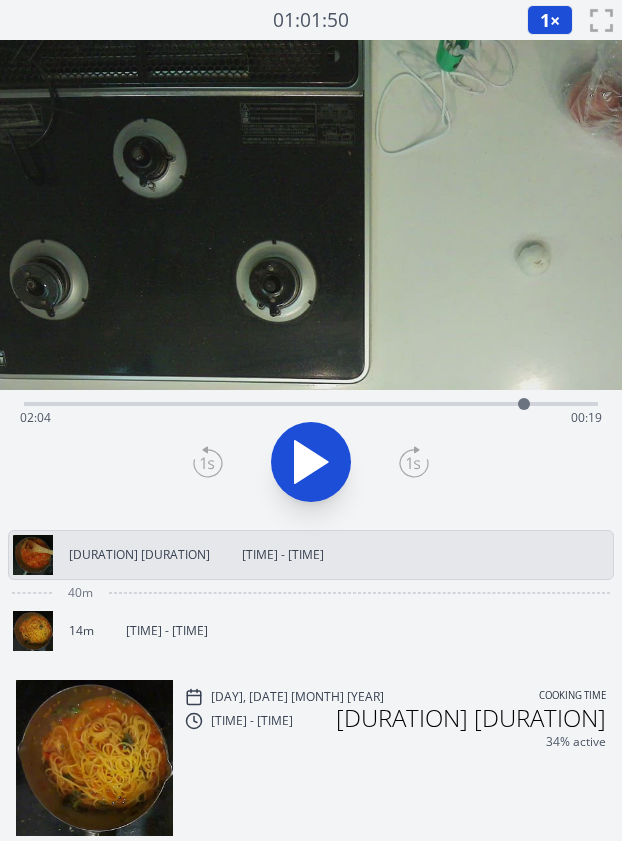 click 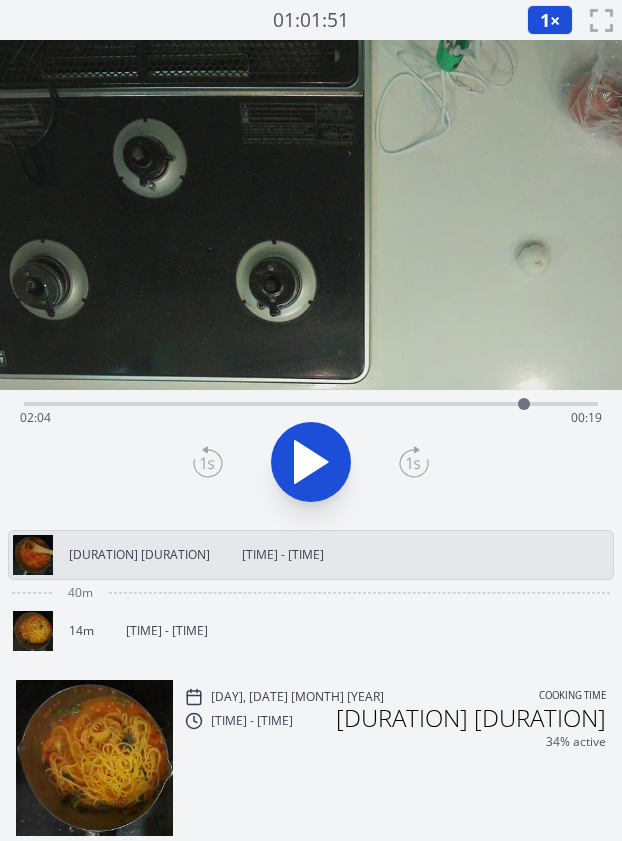 click 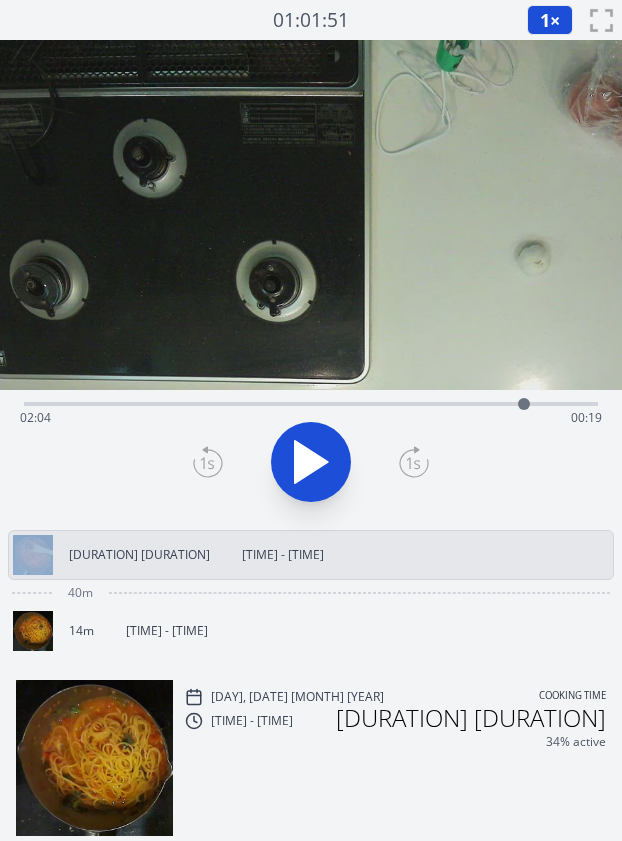 click 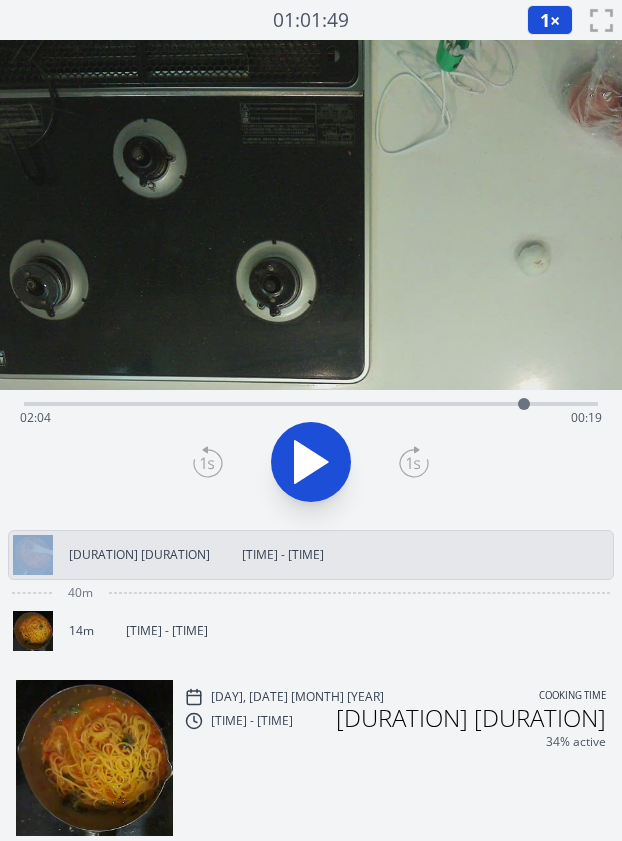 click 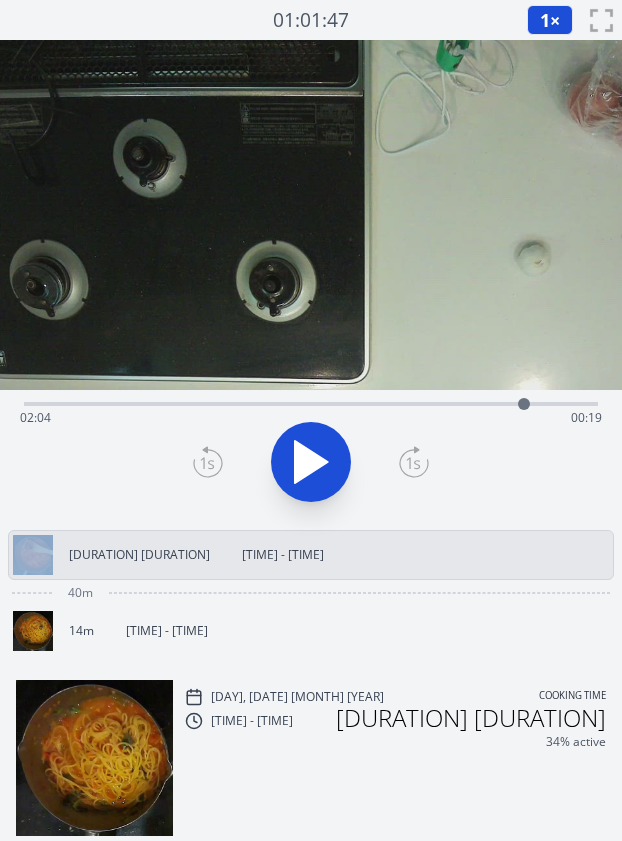 click 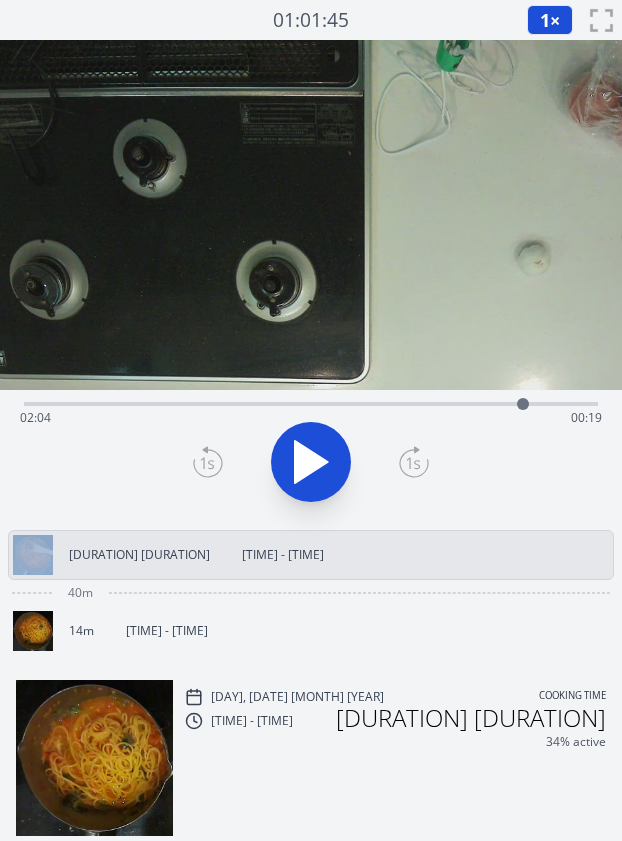 click 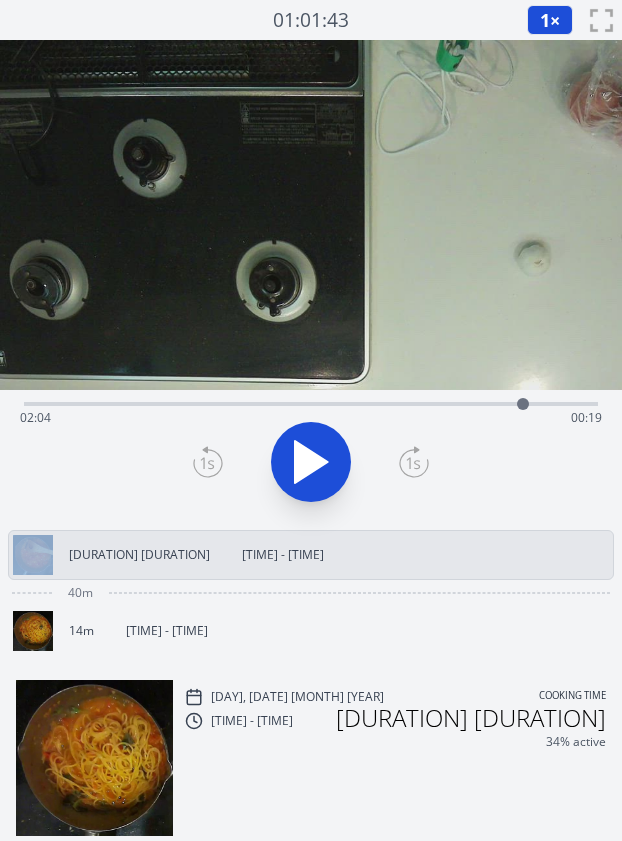click 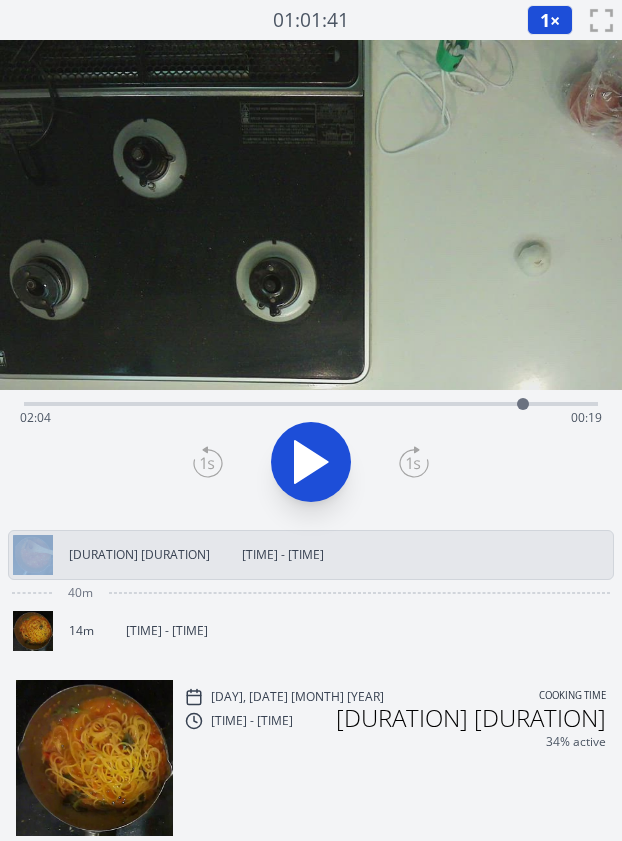 click 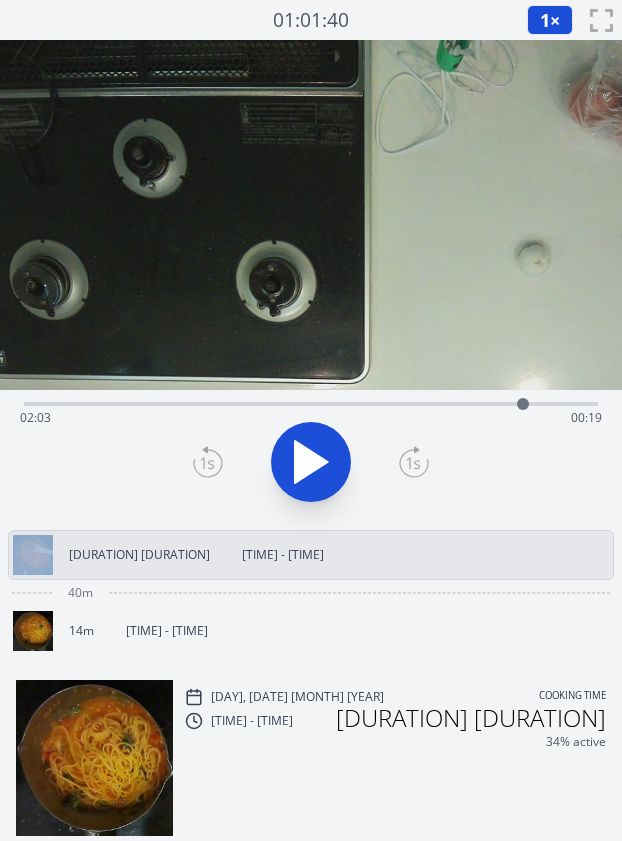 click 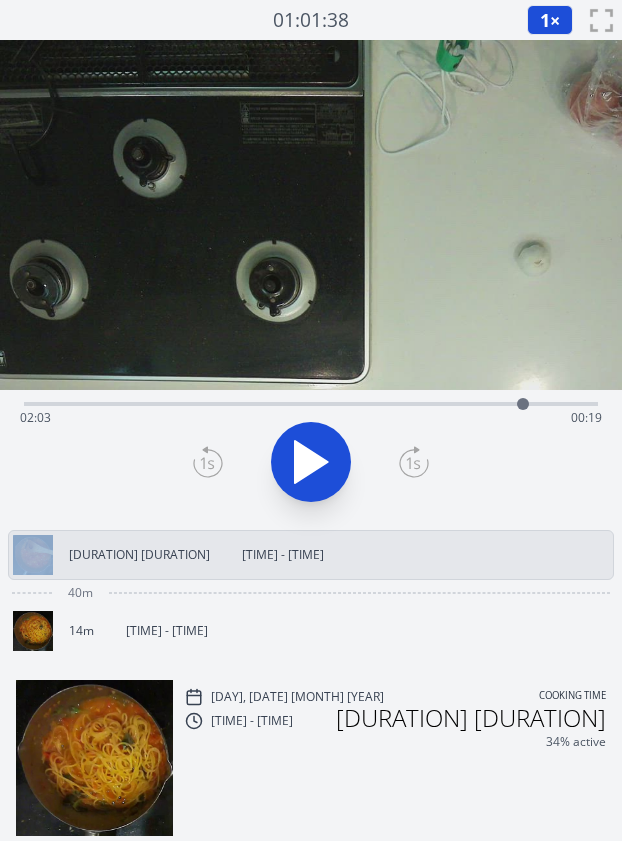 click 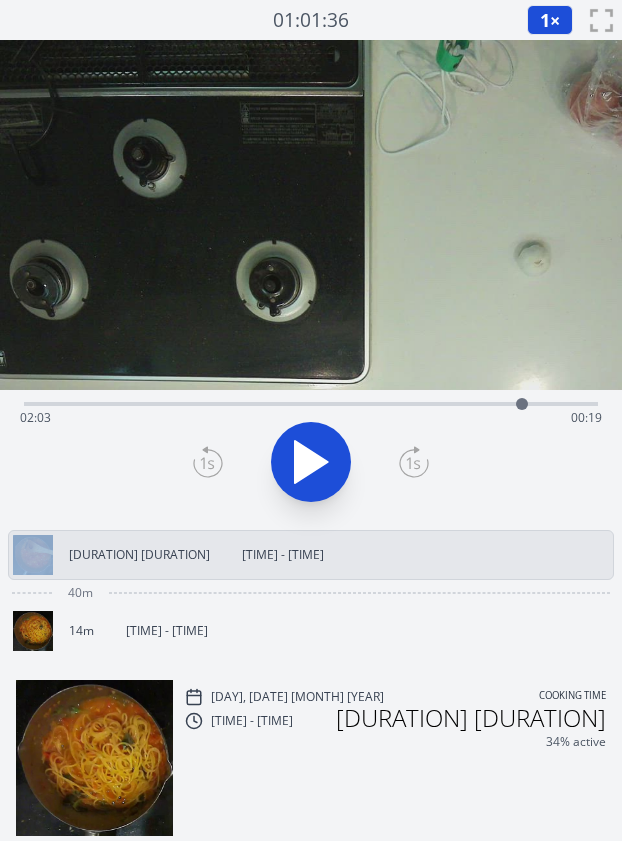click 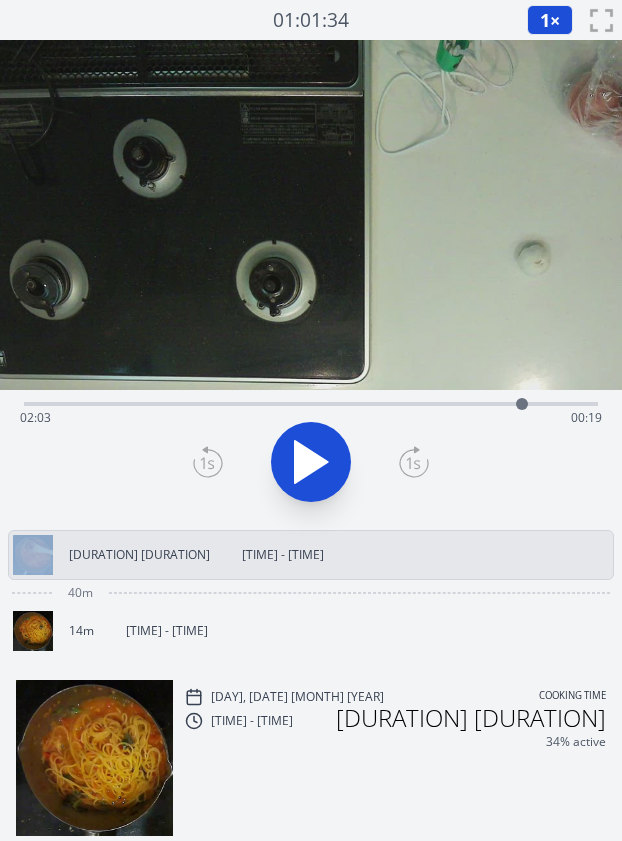 click 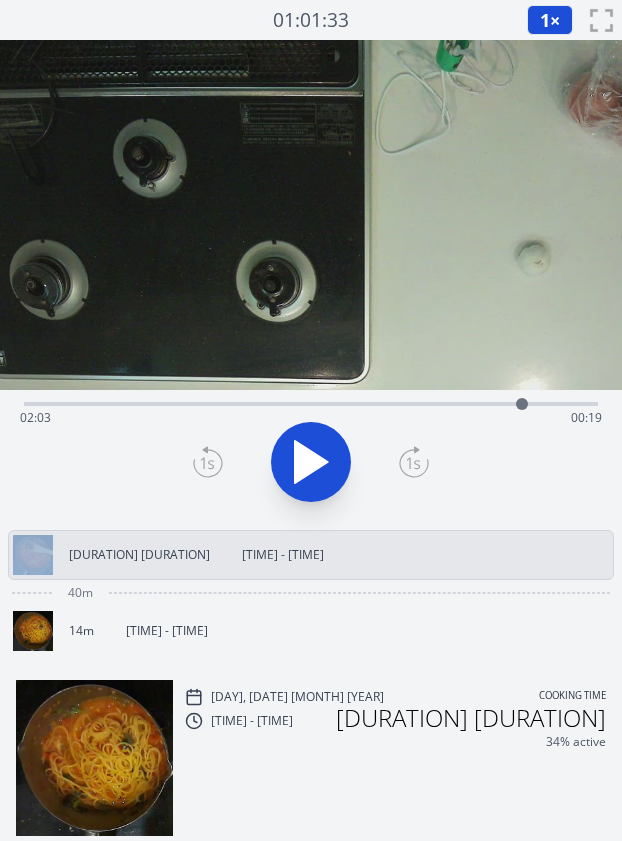 click 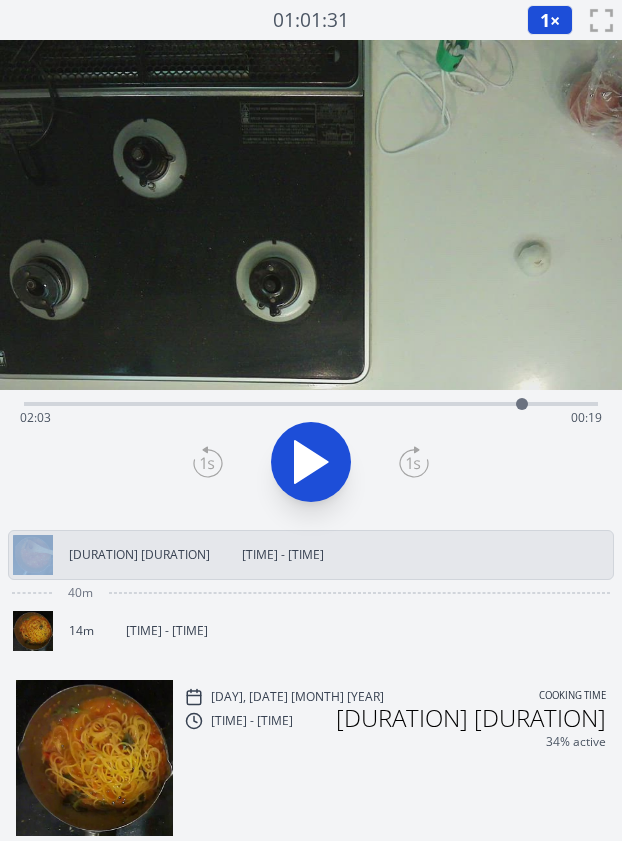click 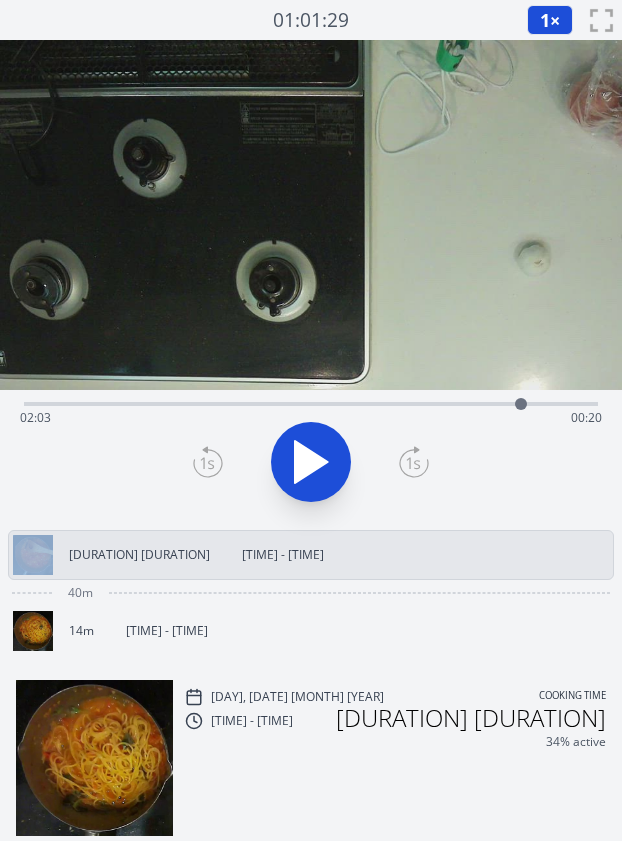 click 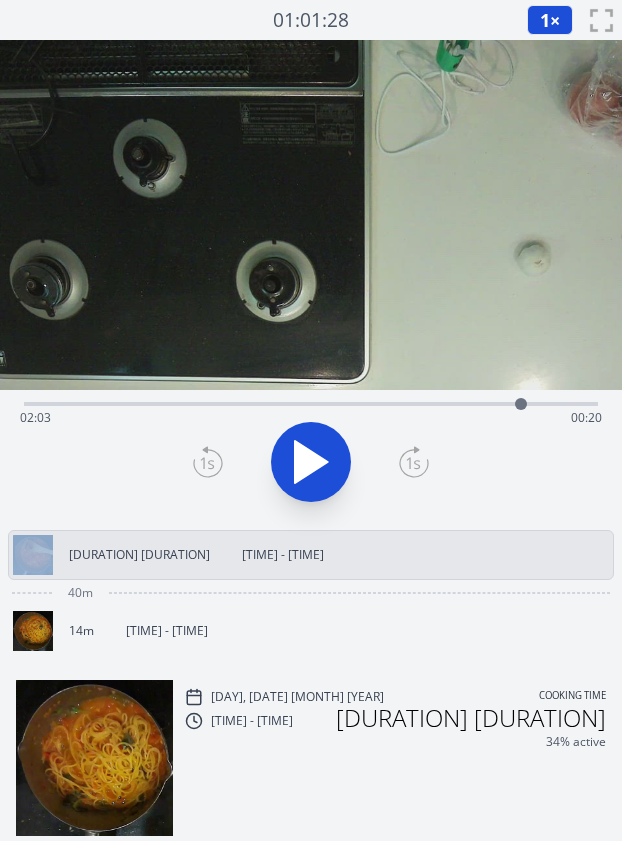 click 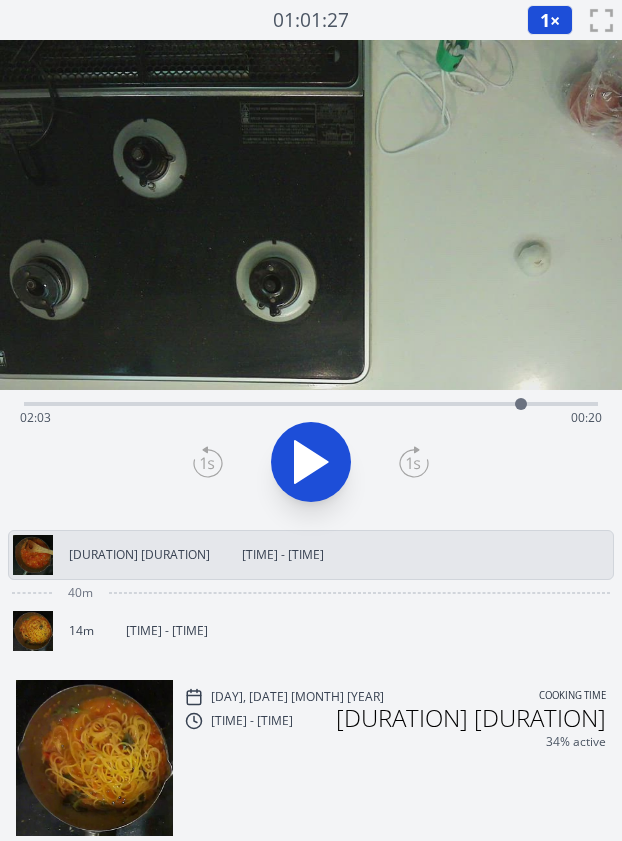 click 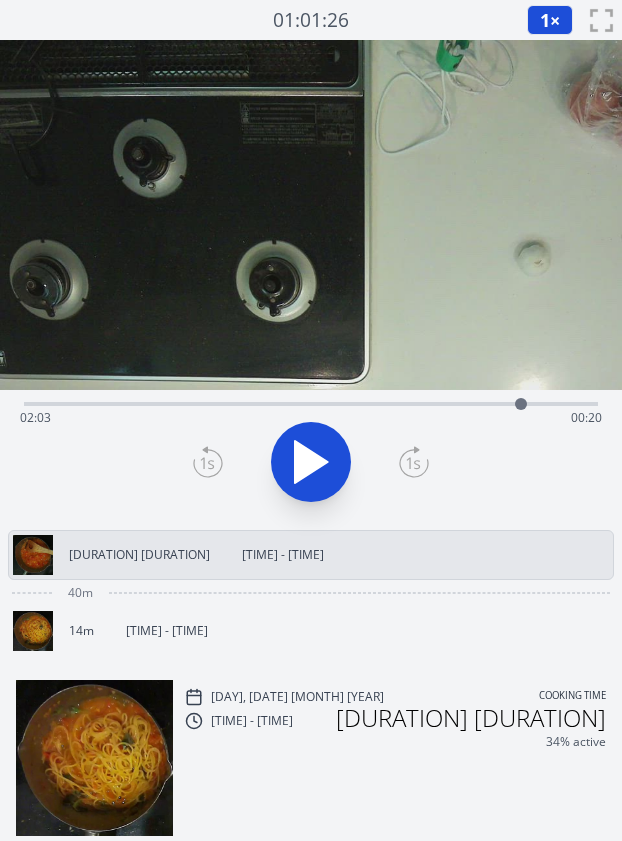 click 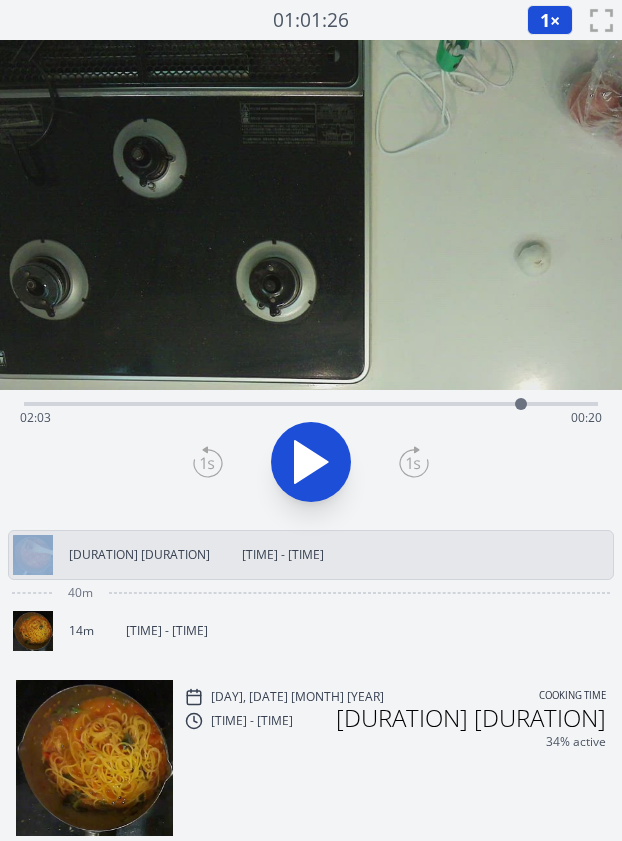 click 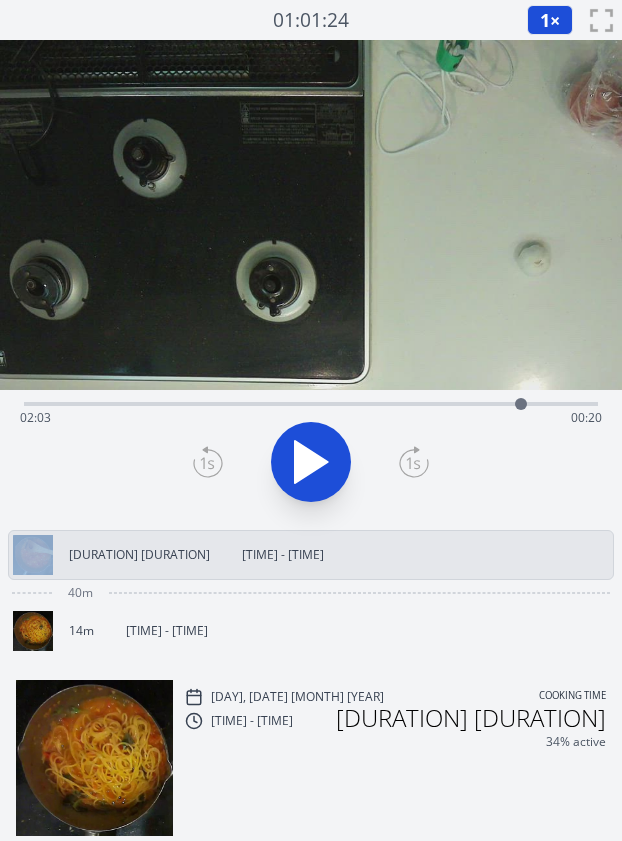 click 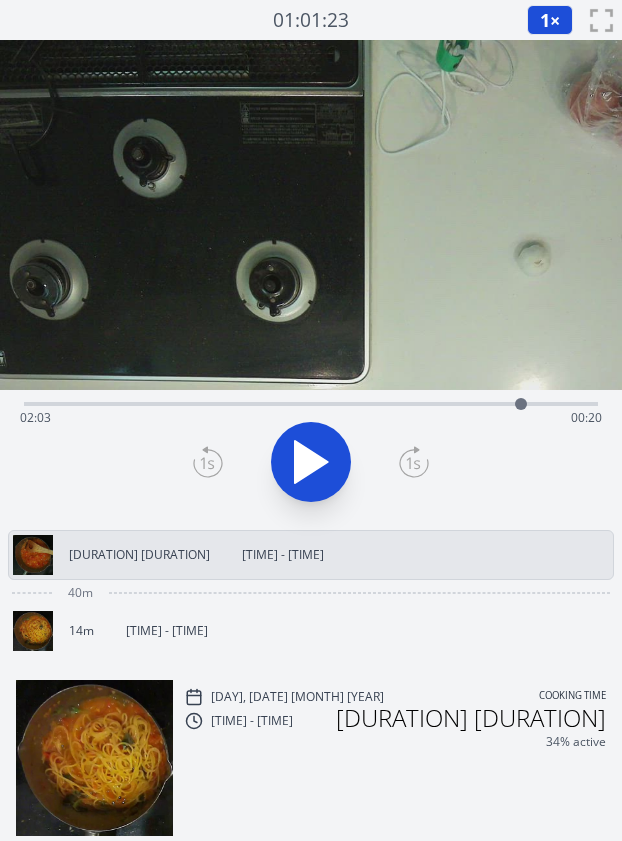 click 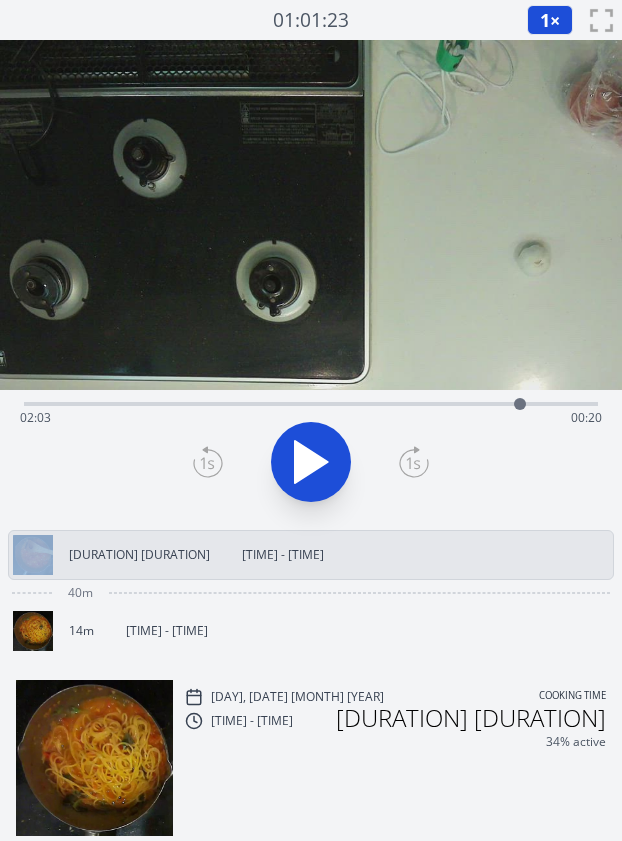click 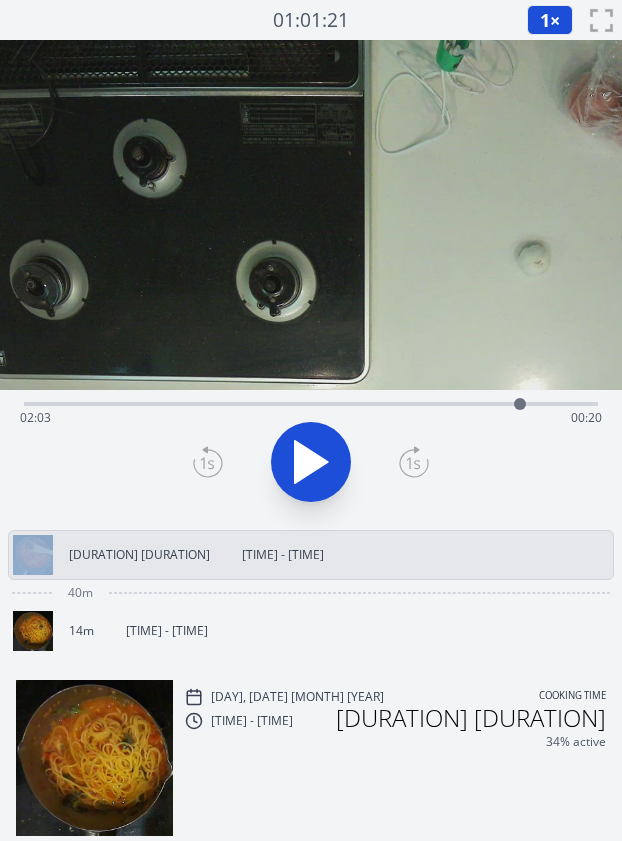 click 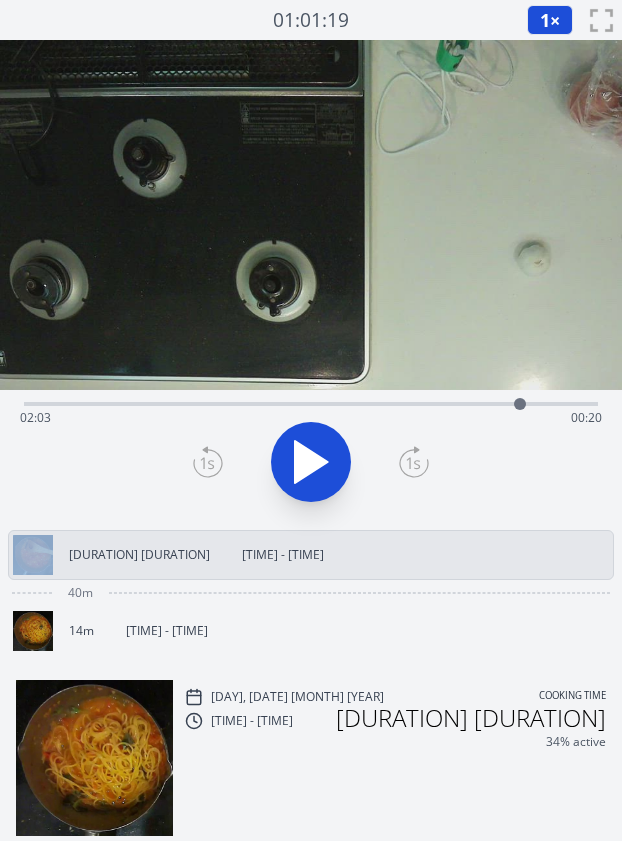 click 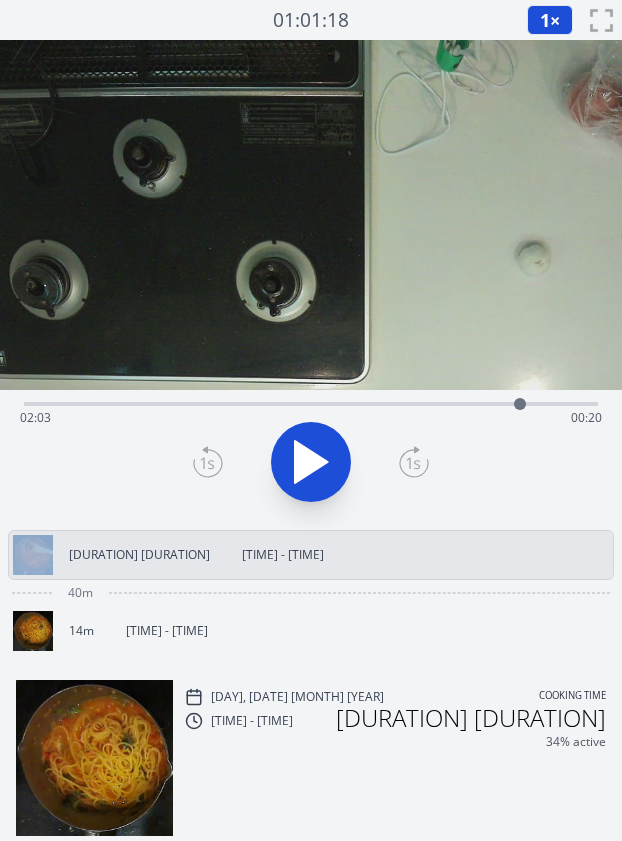 click 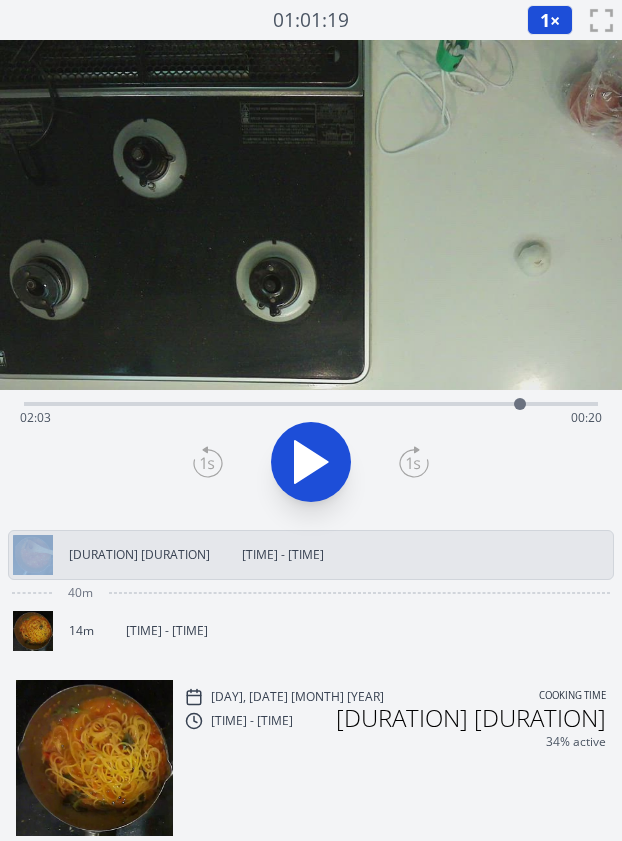 click 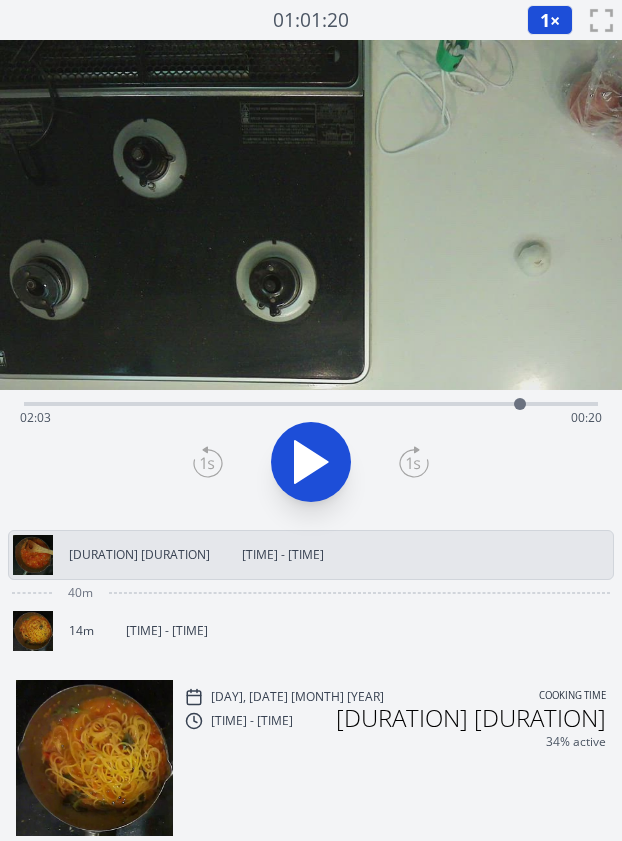 click 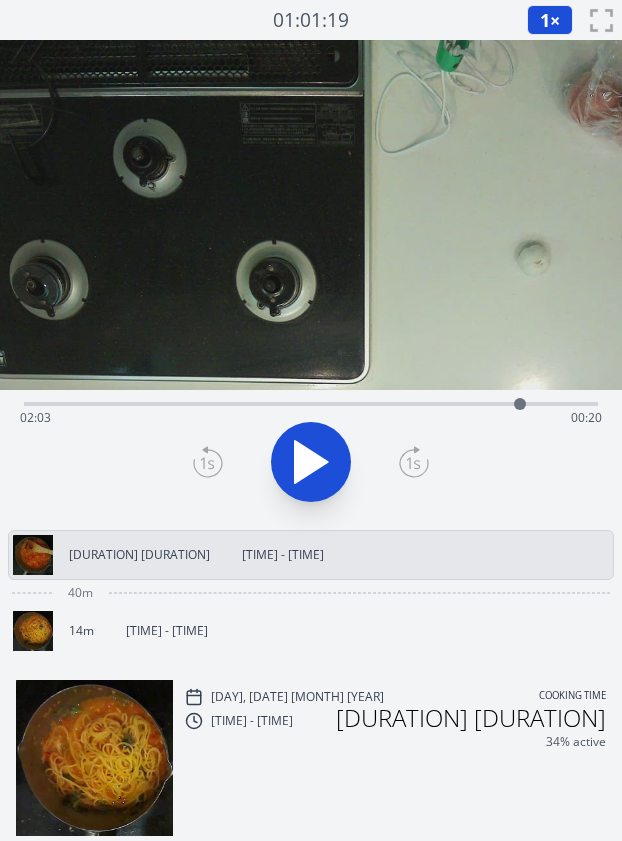 click 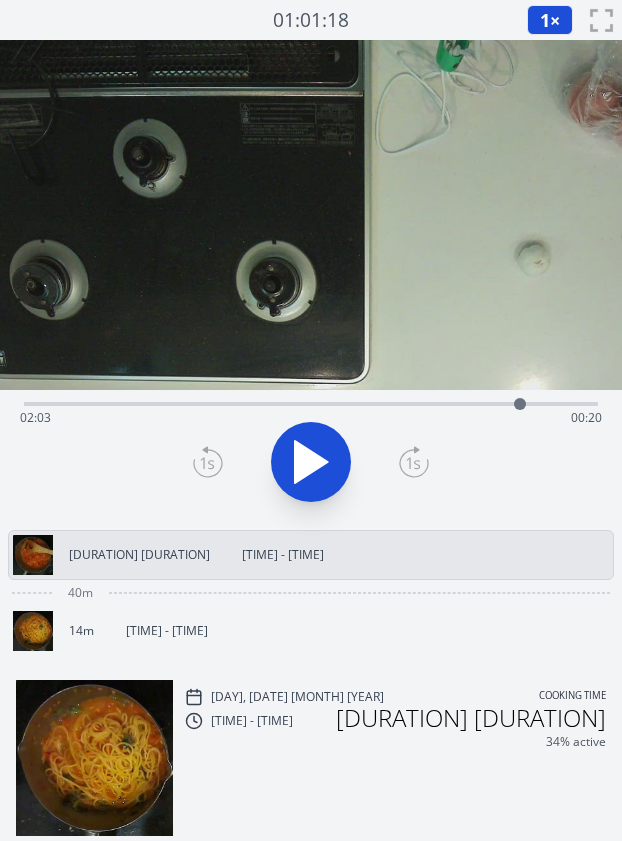click 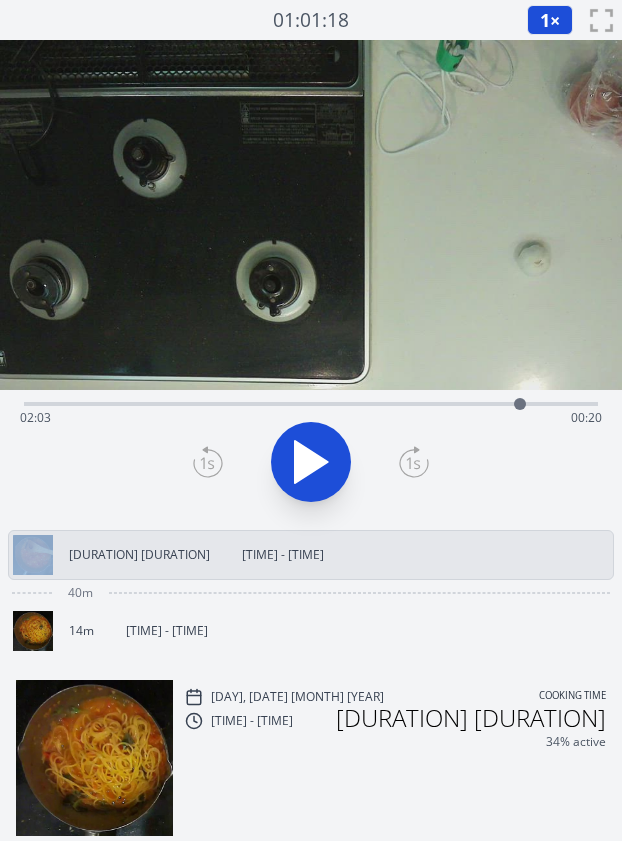 click 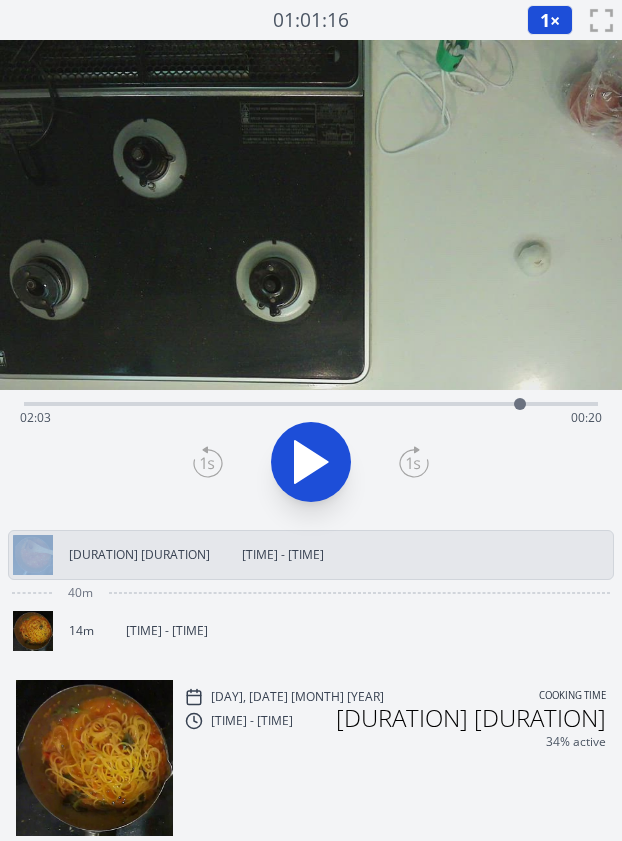 click 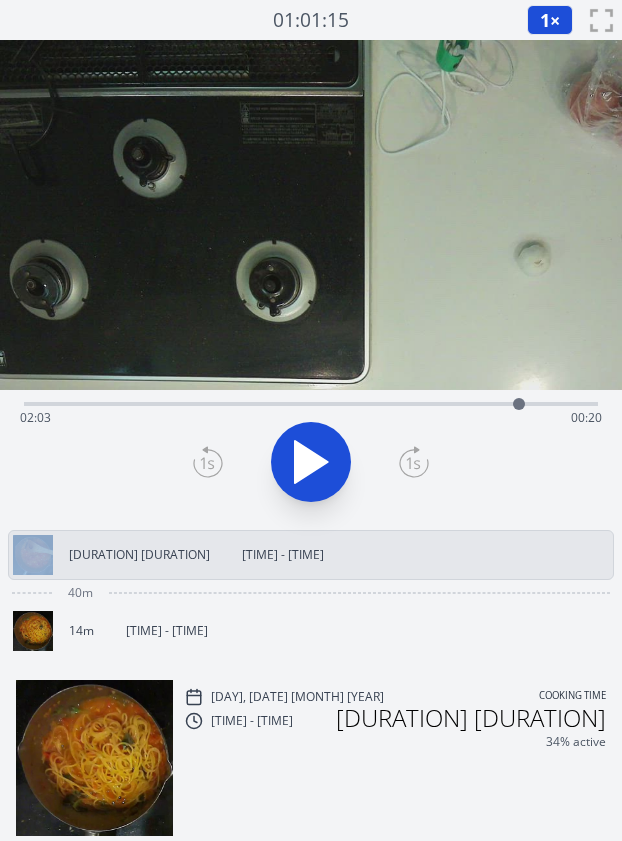 click 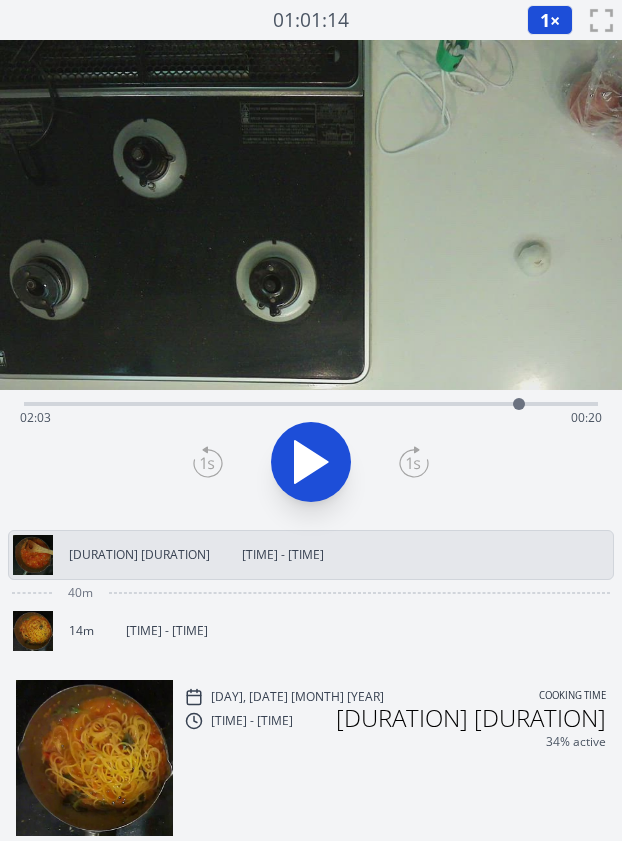 click 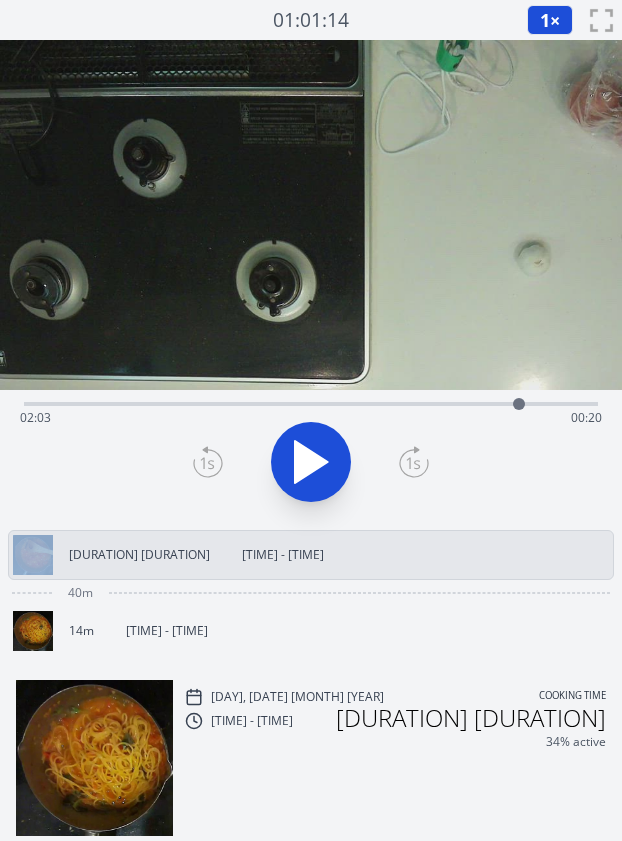 click 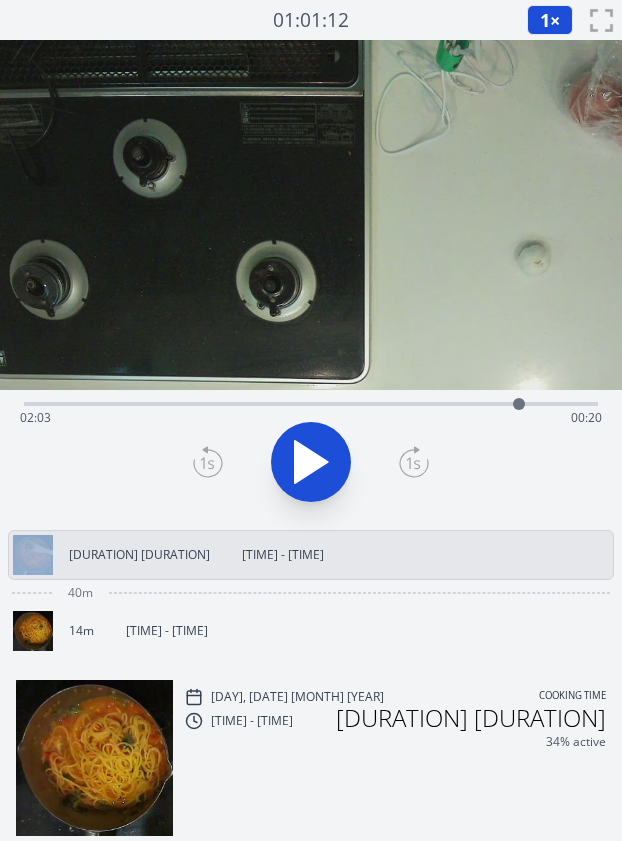 click 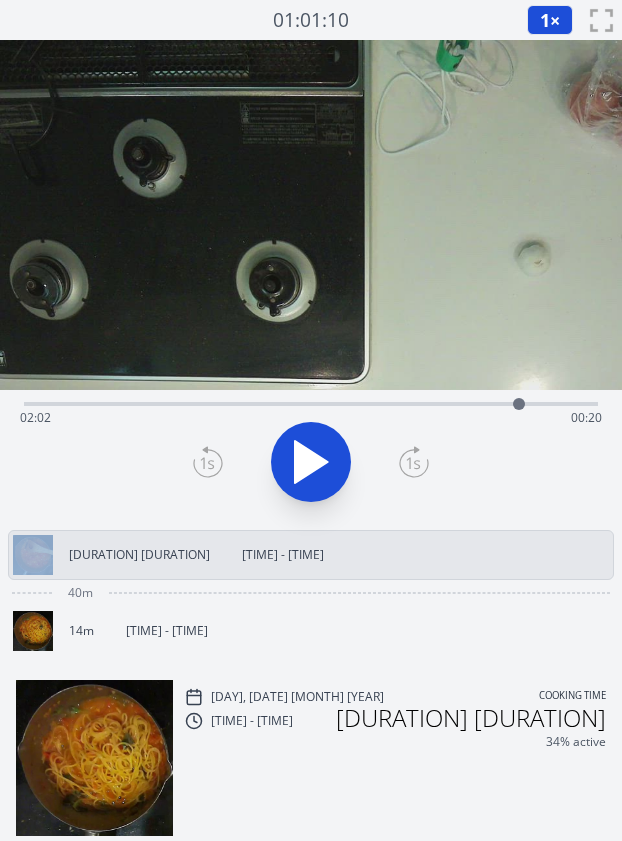 click 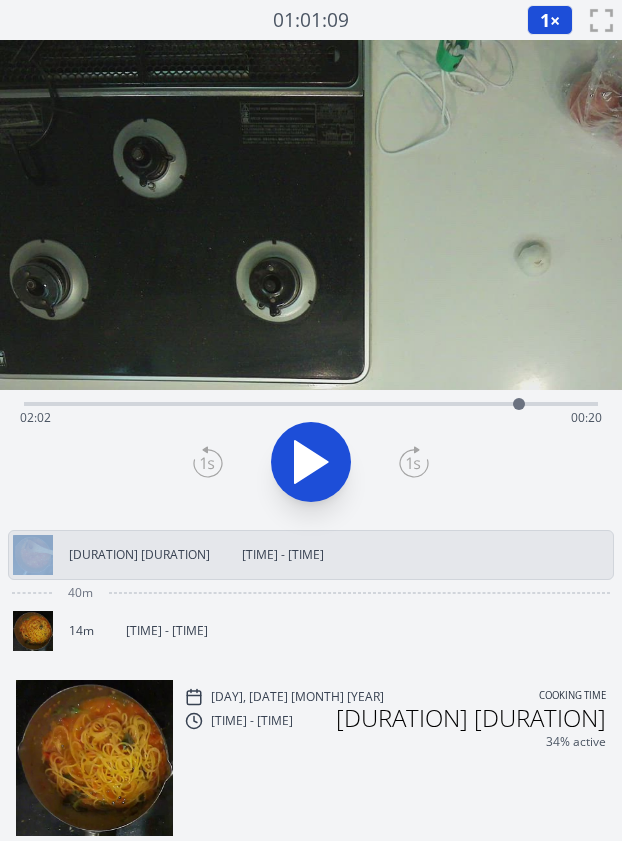 click 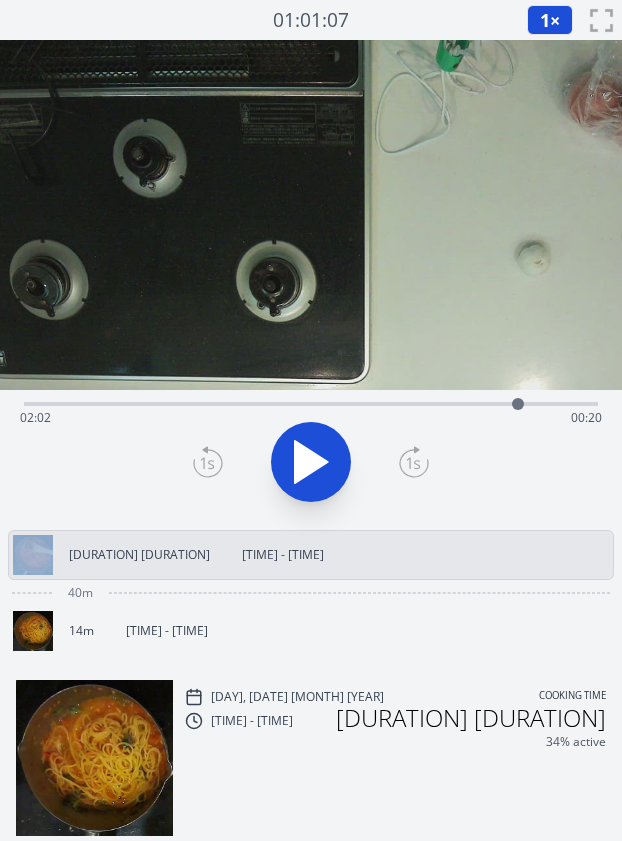 click 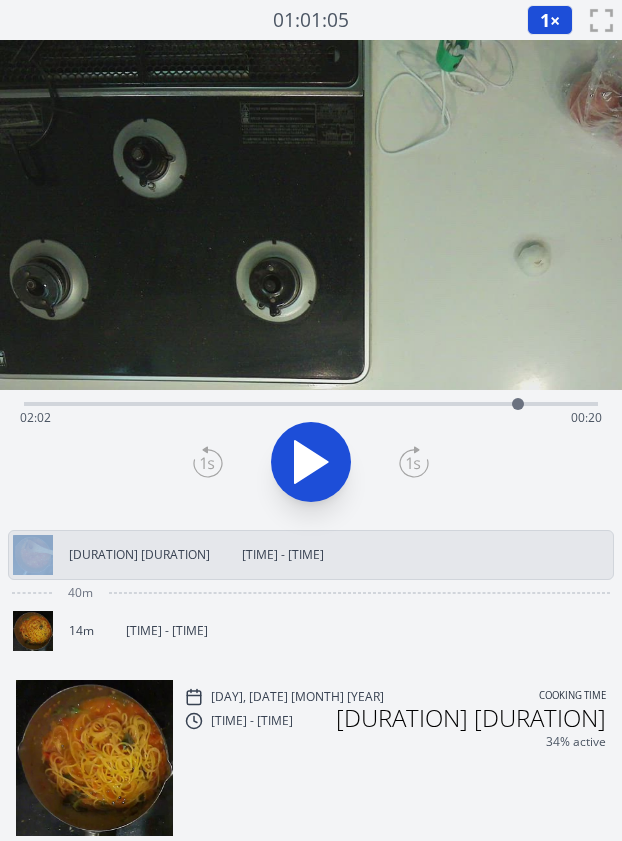 click 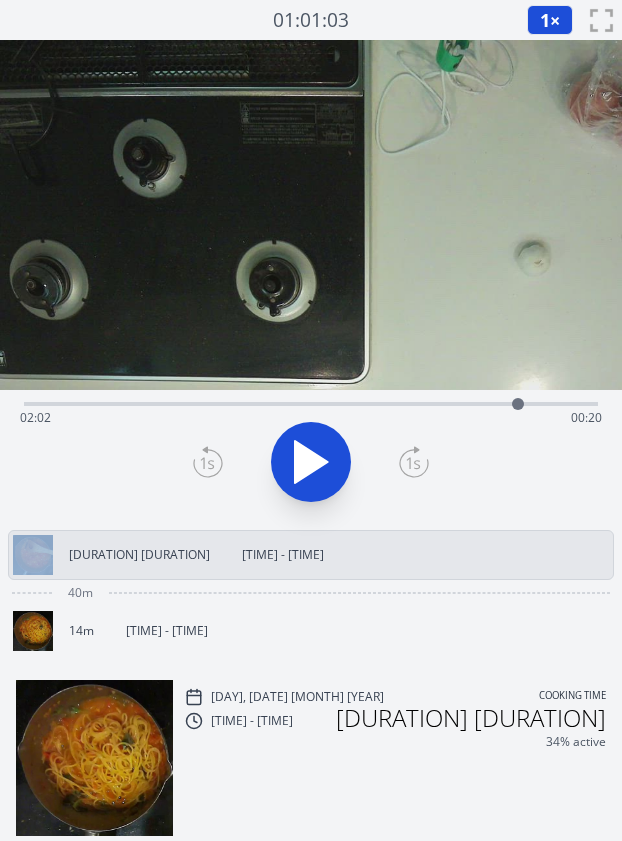 click 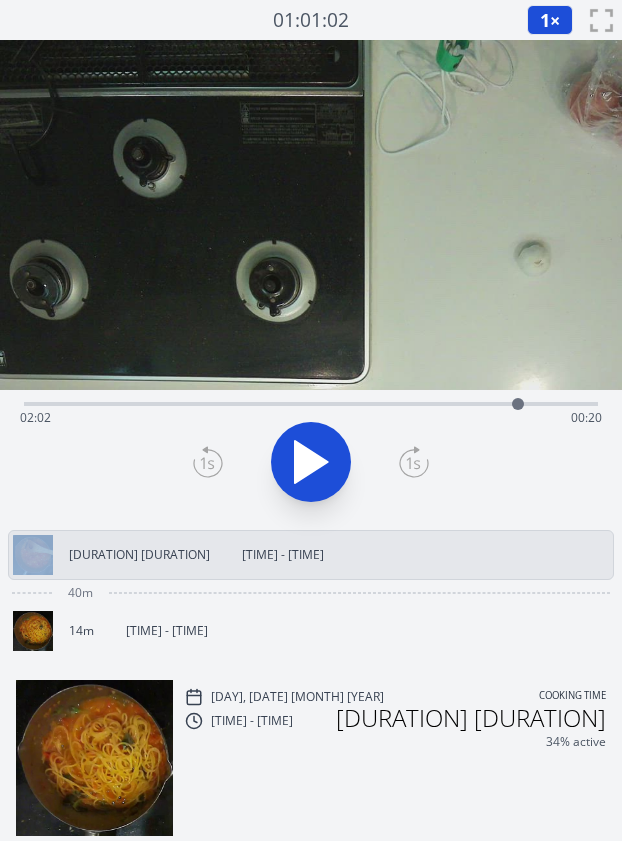 click 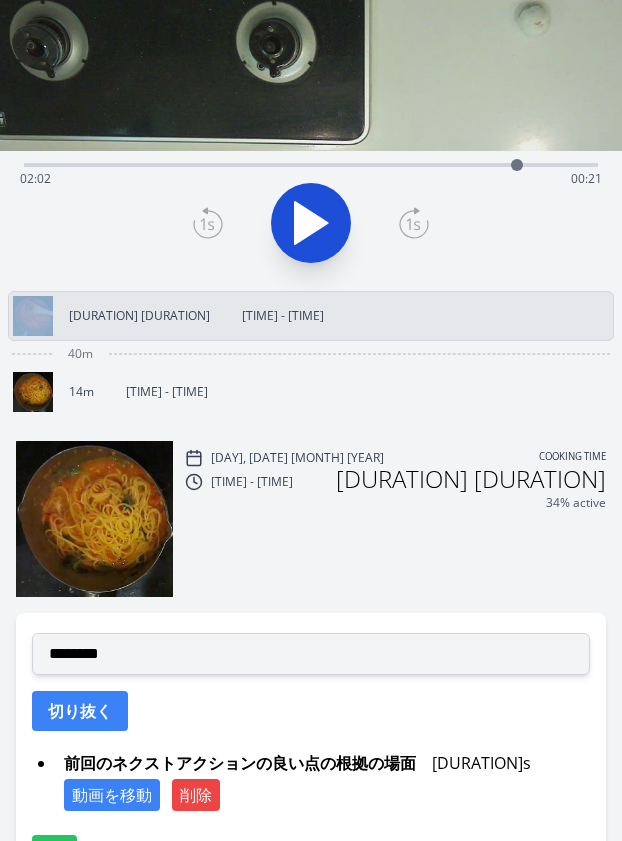 scroll, scrollTop: 242, scrollLeft: 0, axis: vertical 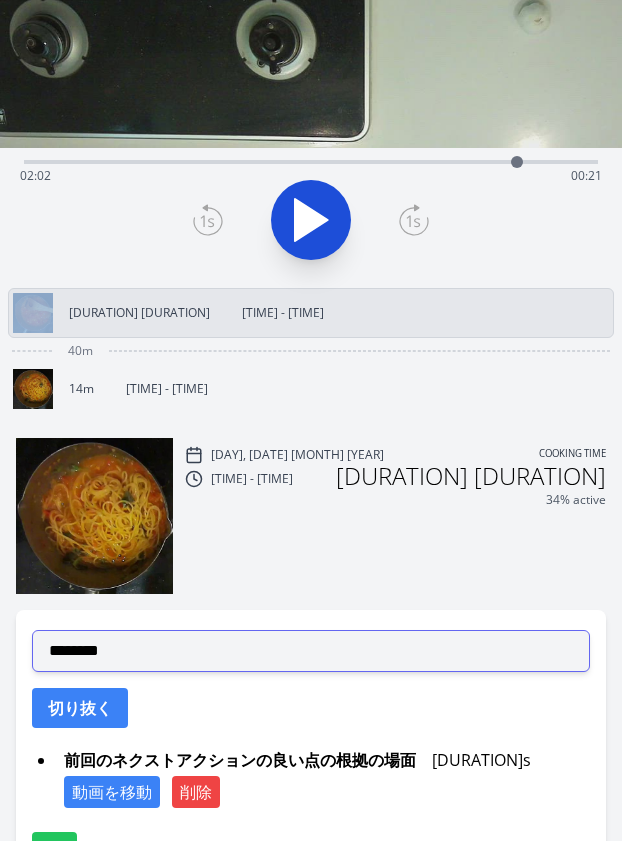 click on "**********" at bounding box center (311, 651) 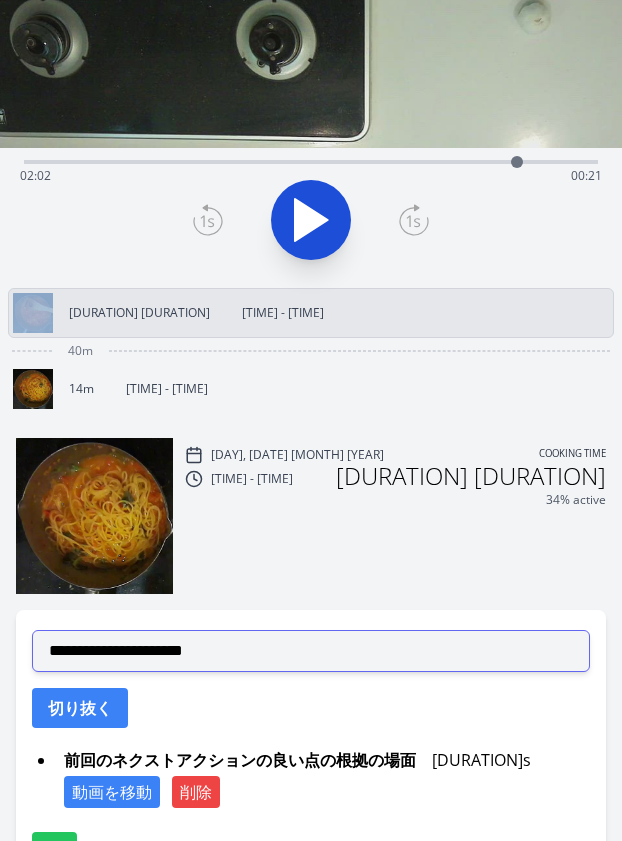 click on "**********" at bounding box center [311, 651] 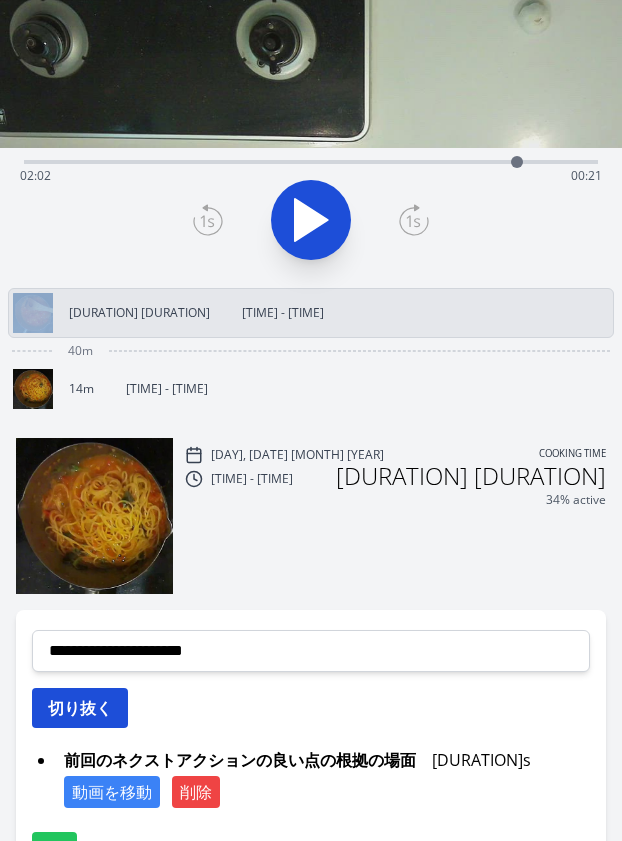 click on "切り抜く" at bounding box center (80, 708) 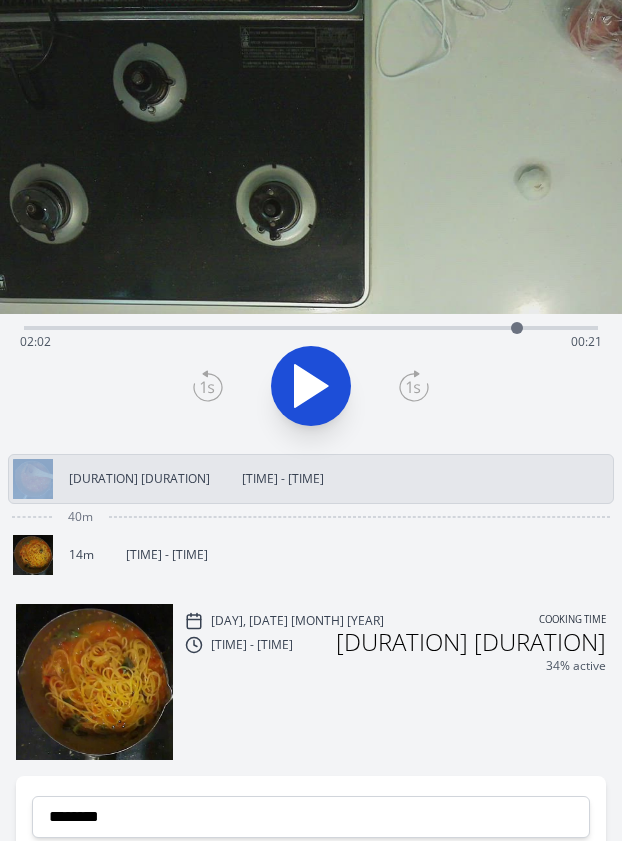 scroll, scrollTop: 66, scrollLeft: 0, axis: vertical 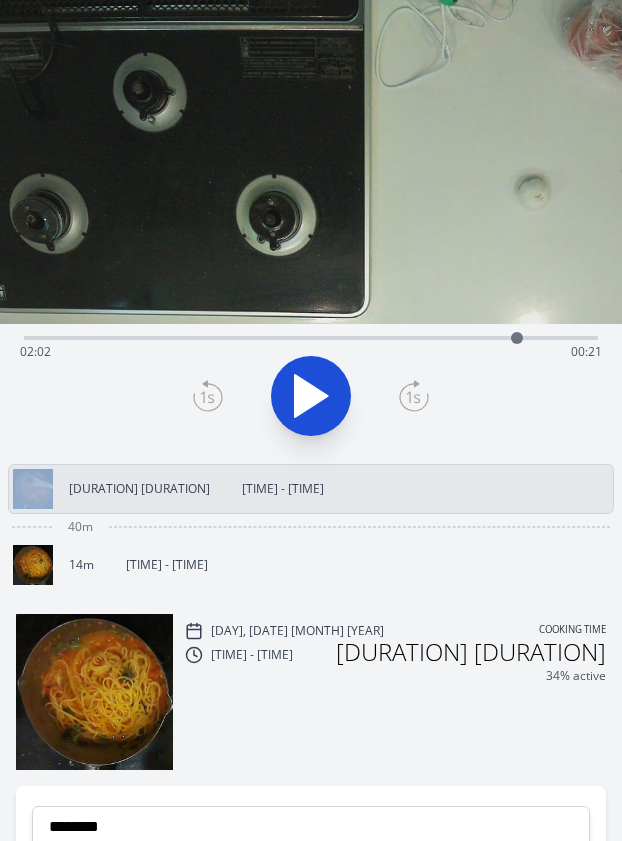 click 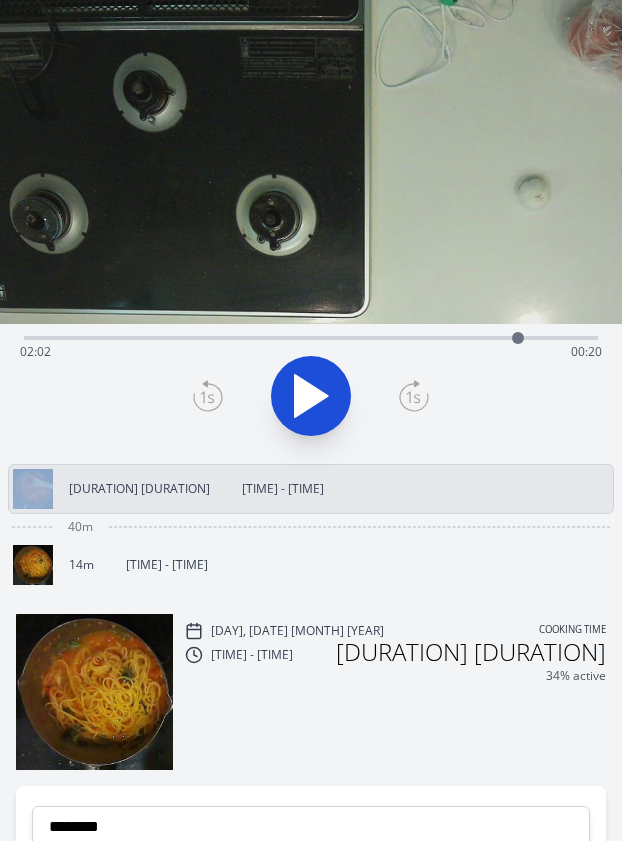 click 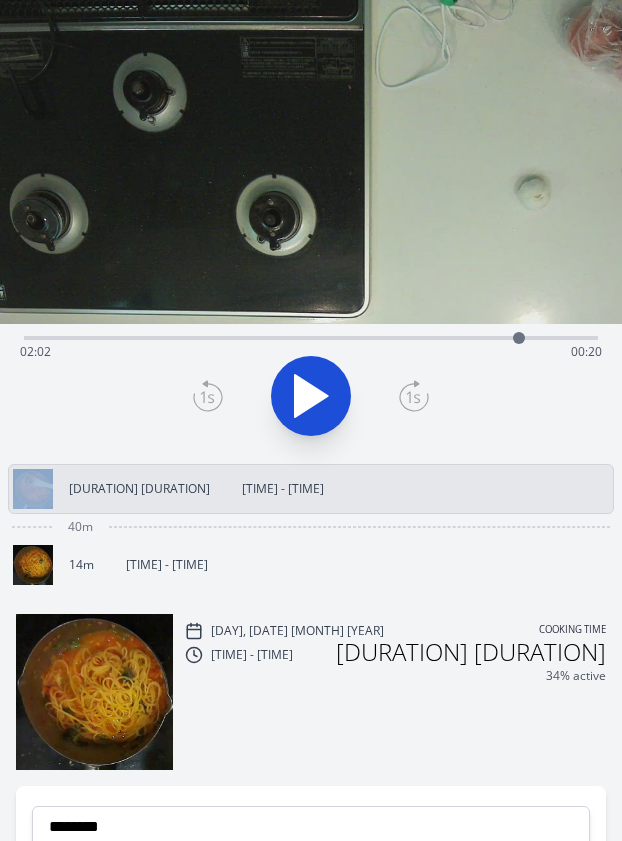 click 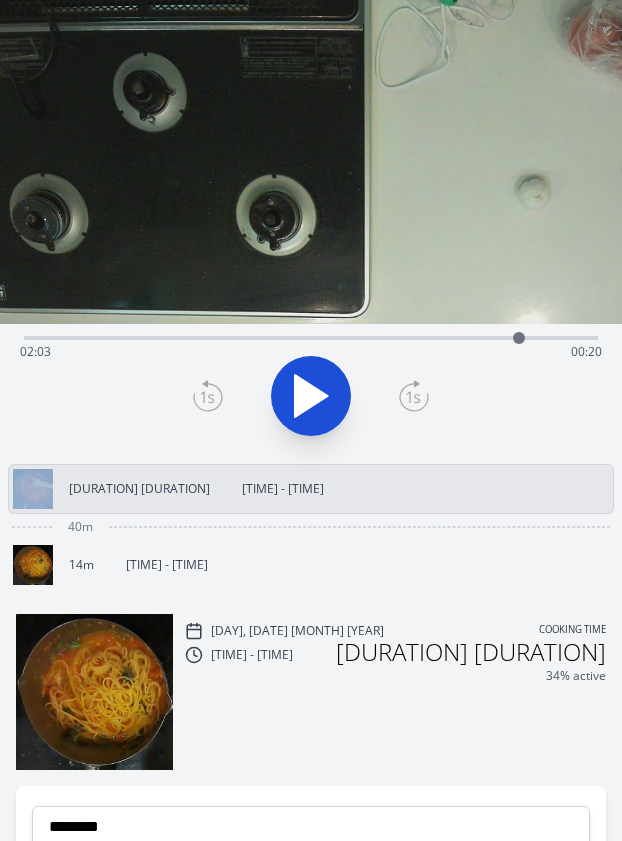 click 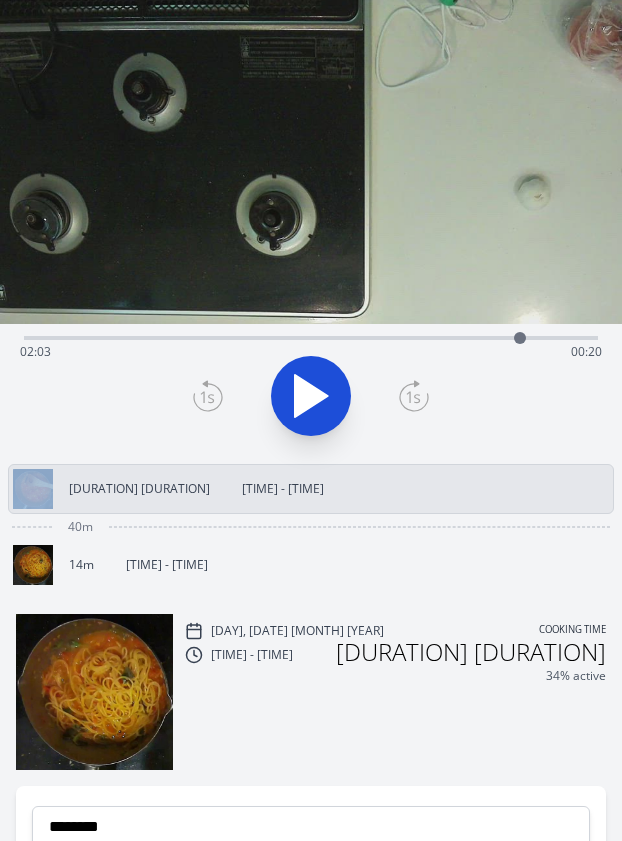 click 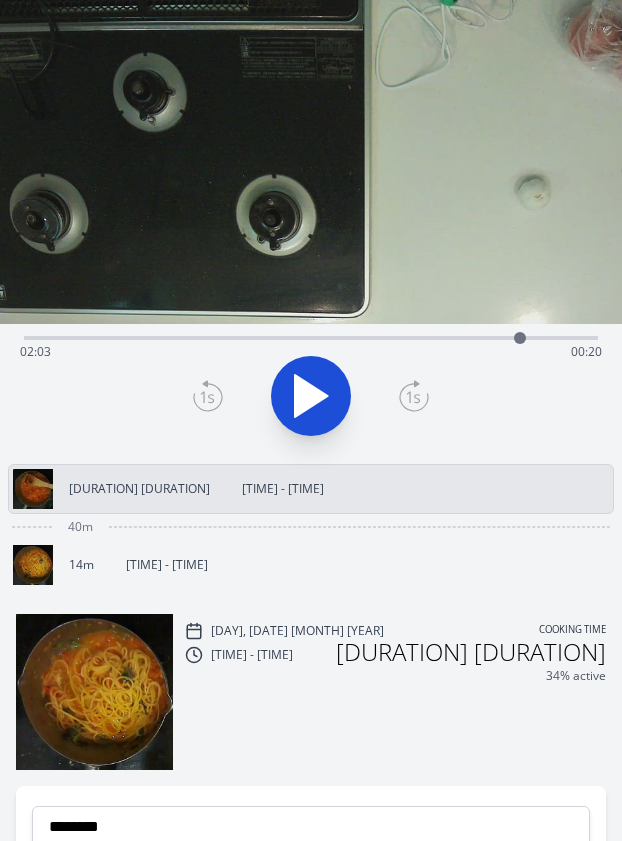 click 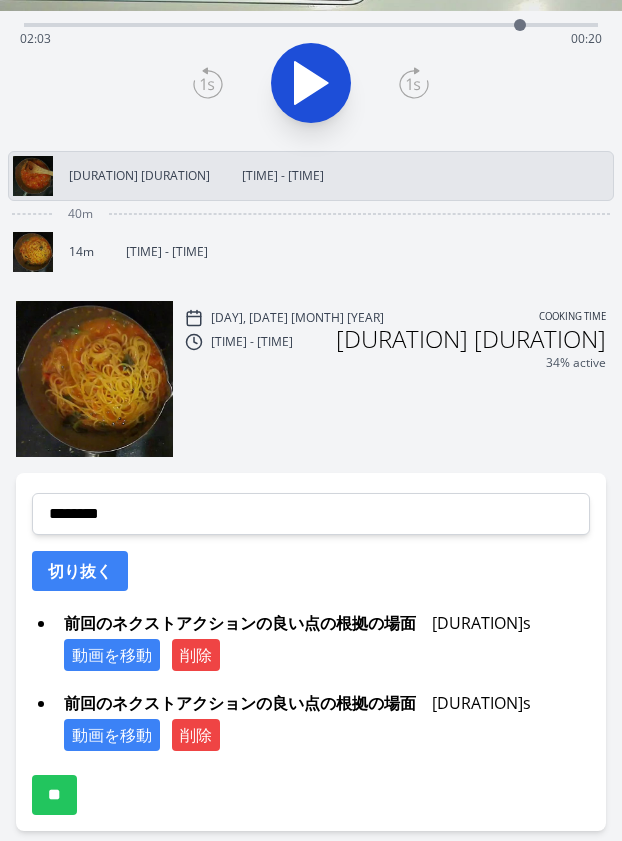 scroll, scrollTop: 380, scrollLeft: 0, axis: vertical 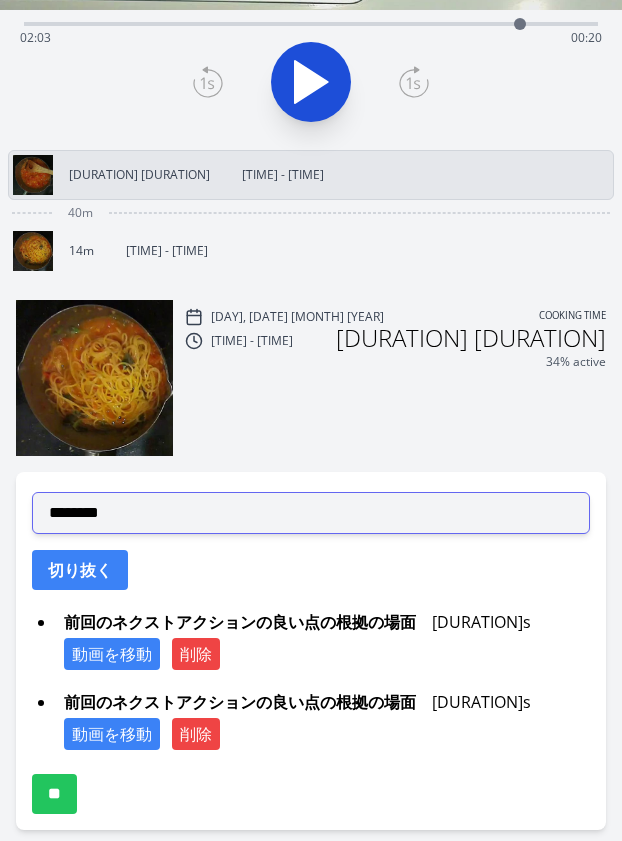 click on "**********" at bounding box center (311, 513) 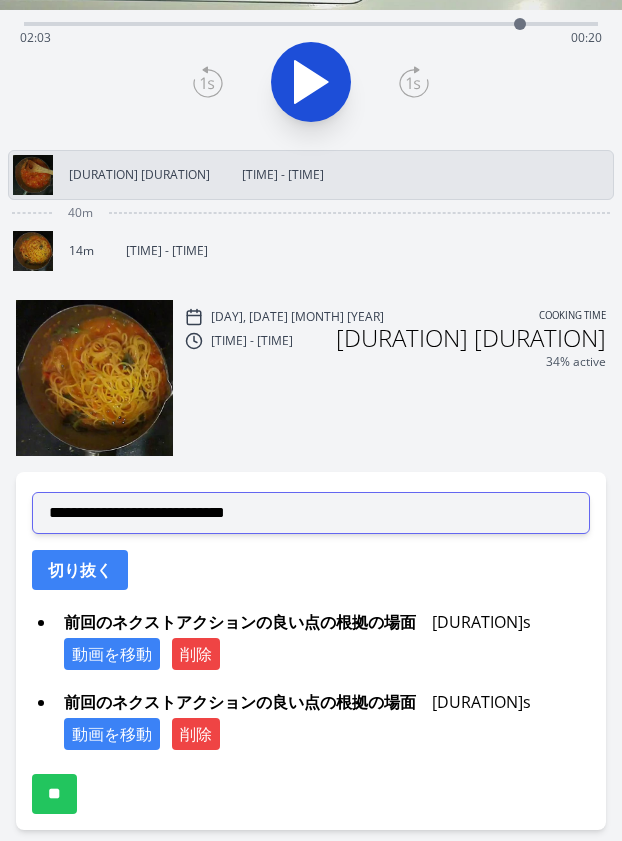 click on "**********" at bounding box center [311, 513] 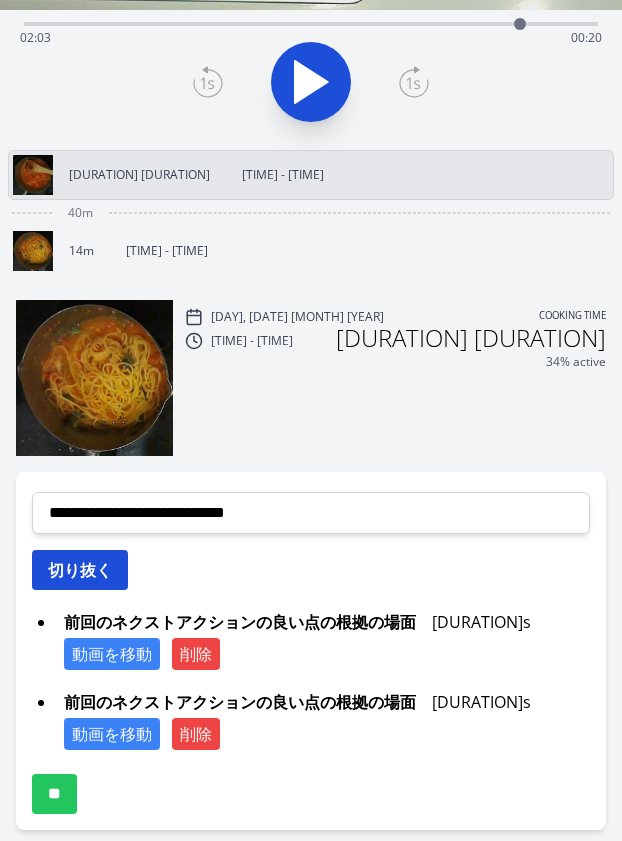 click on "切り抜く" at bounding box center (80, 570) 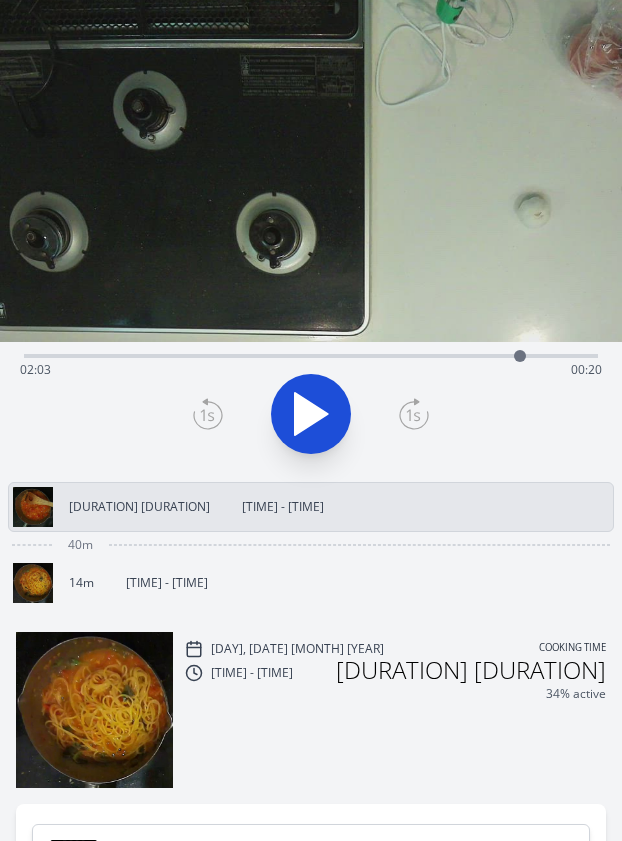 scroll, scrollTop: 0, scrollLeft: 0, axis: both 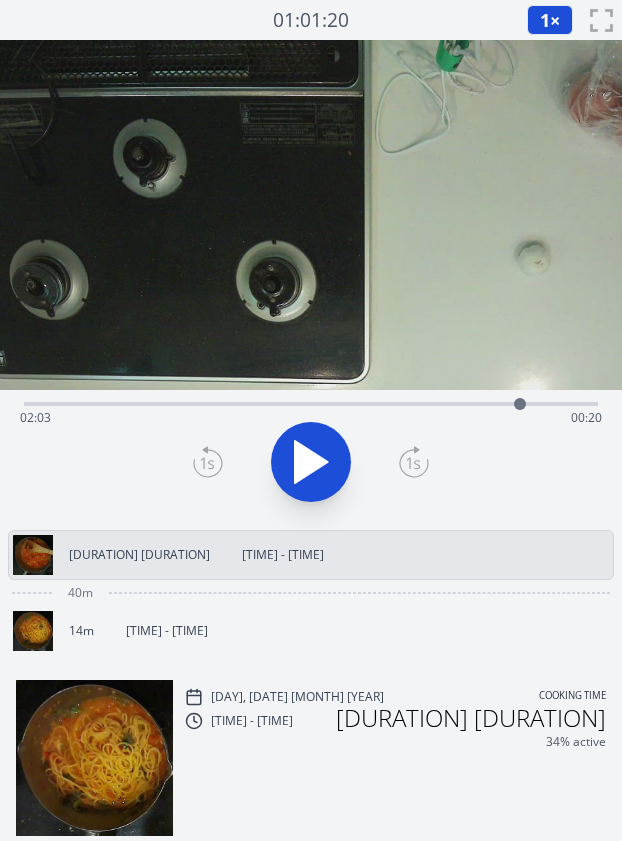 click at bounding box center (520, 404) 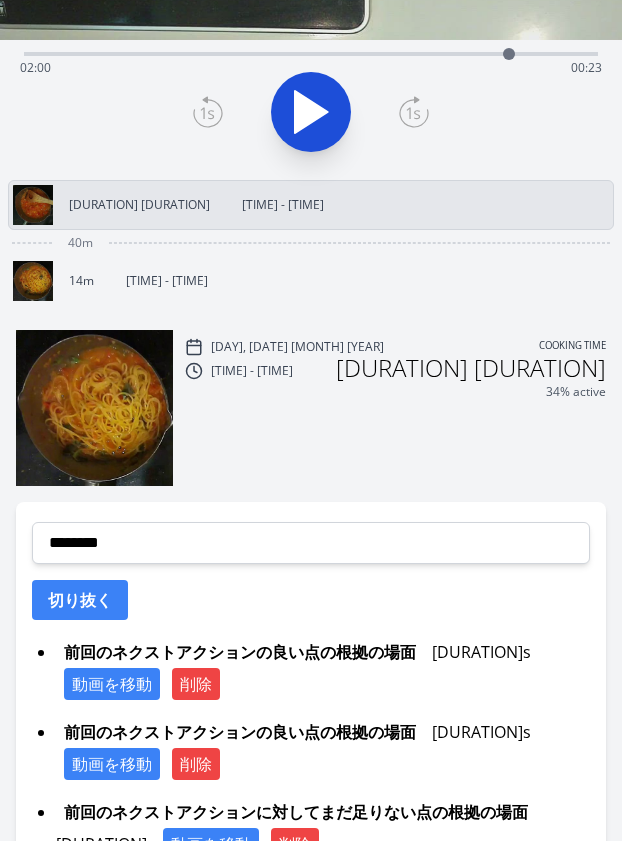 scroll, scrollTop: 361, scrollLeft: 0, axis: vertical 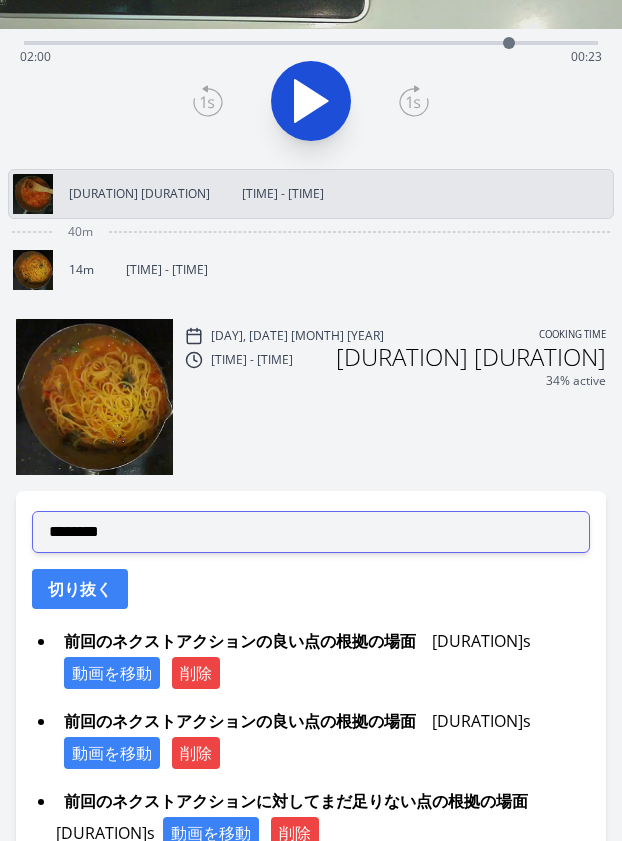 click on "**********" at bounding box center (311, 532) 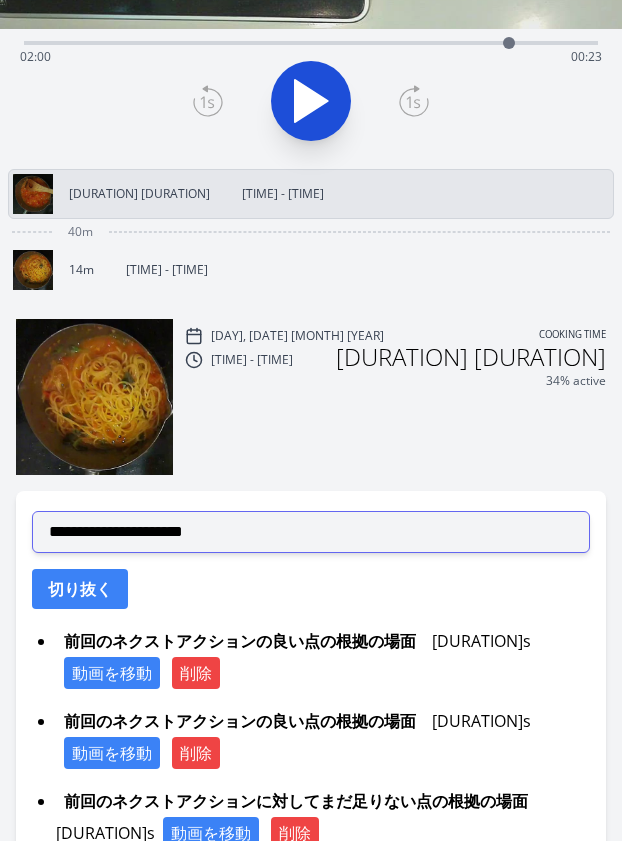 click on "**********" at bounding box center [311, 532] 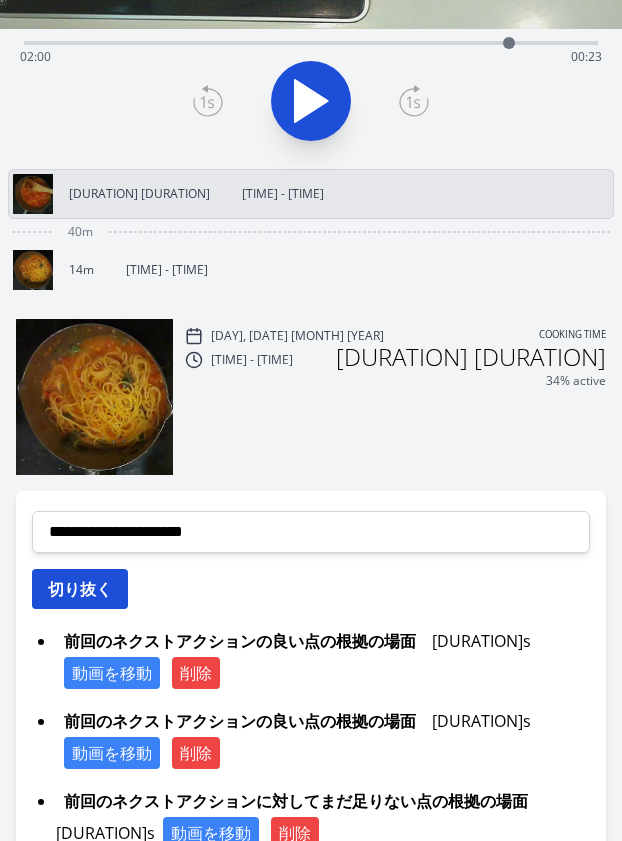 click on "切り抜く" at bounding box center (80, 589) 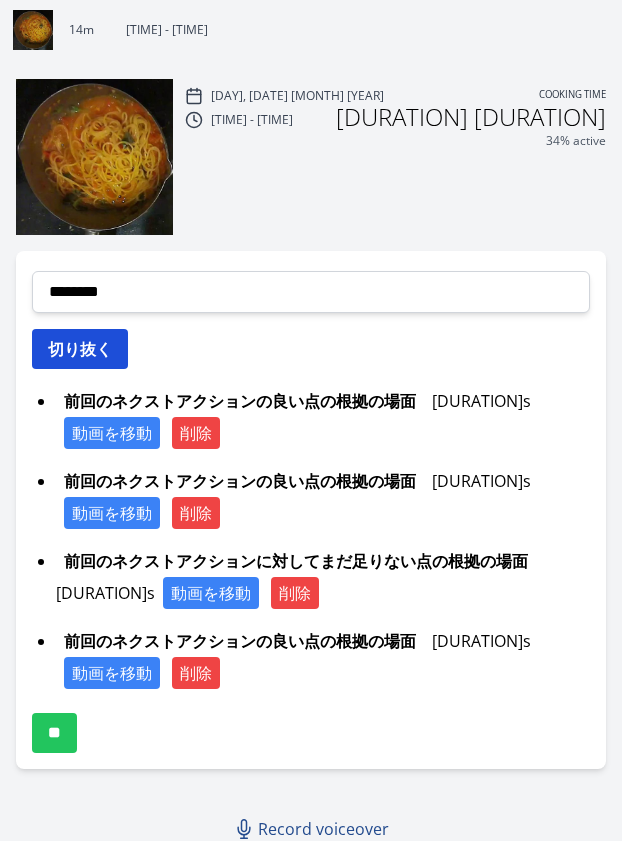 scroll, scrollTop: 606, scrollLeft: 0, axis: vertical 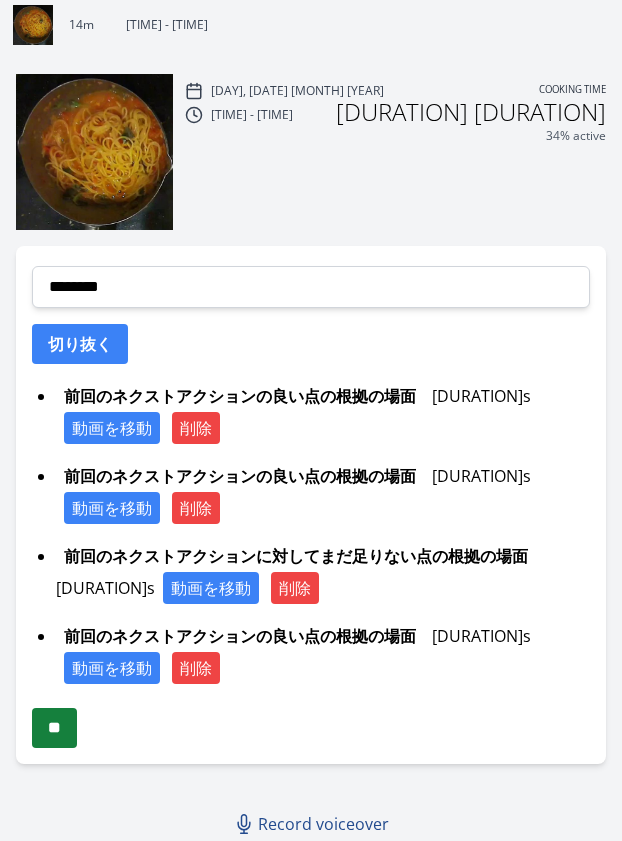 click on "**" at bounding box center (54, 728) 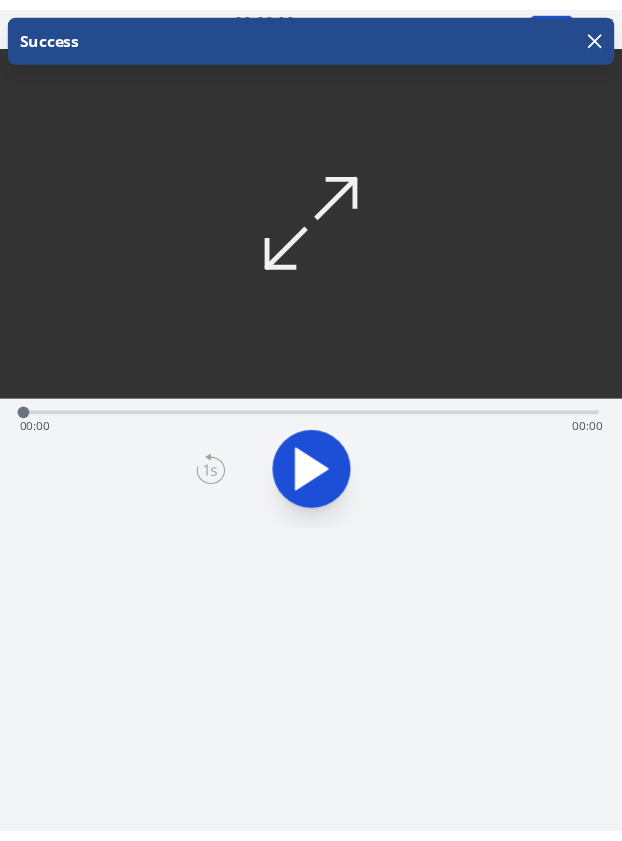 scroll, scrollTop: 0, scrollLeft: 0, axis: both 